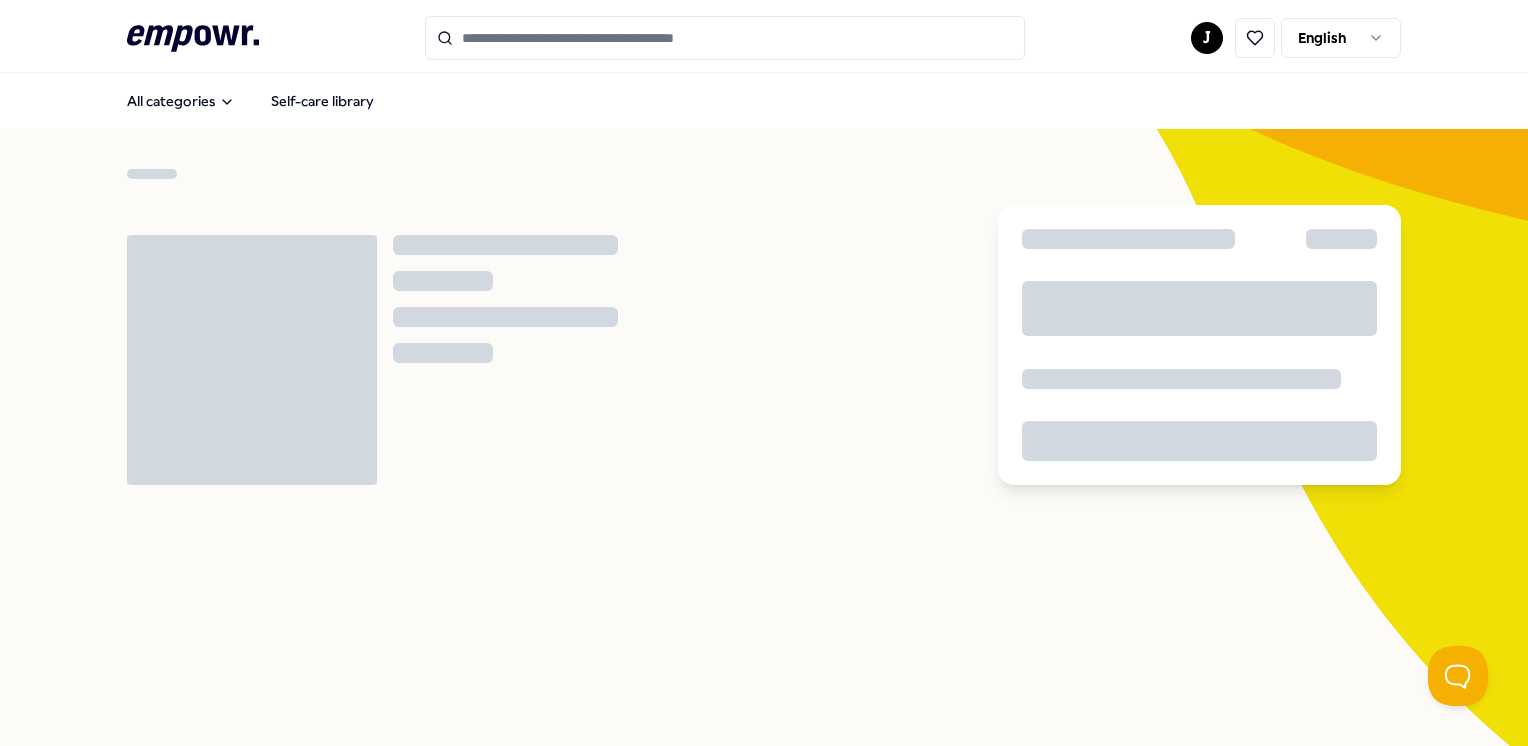 scroll, scrollTop: 0, scrollLeft: 0, axis: both 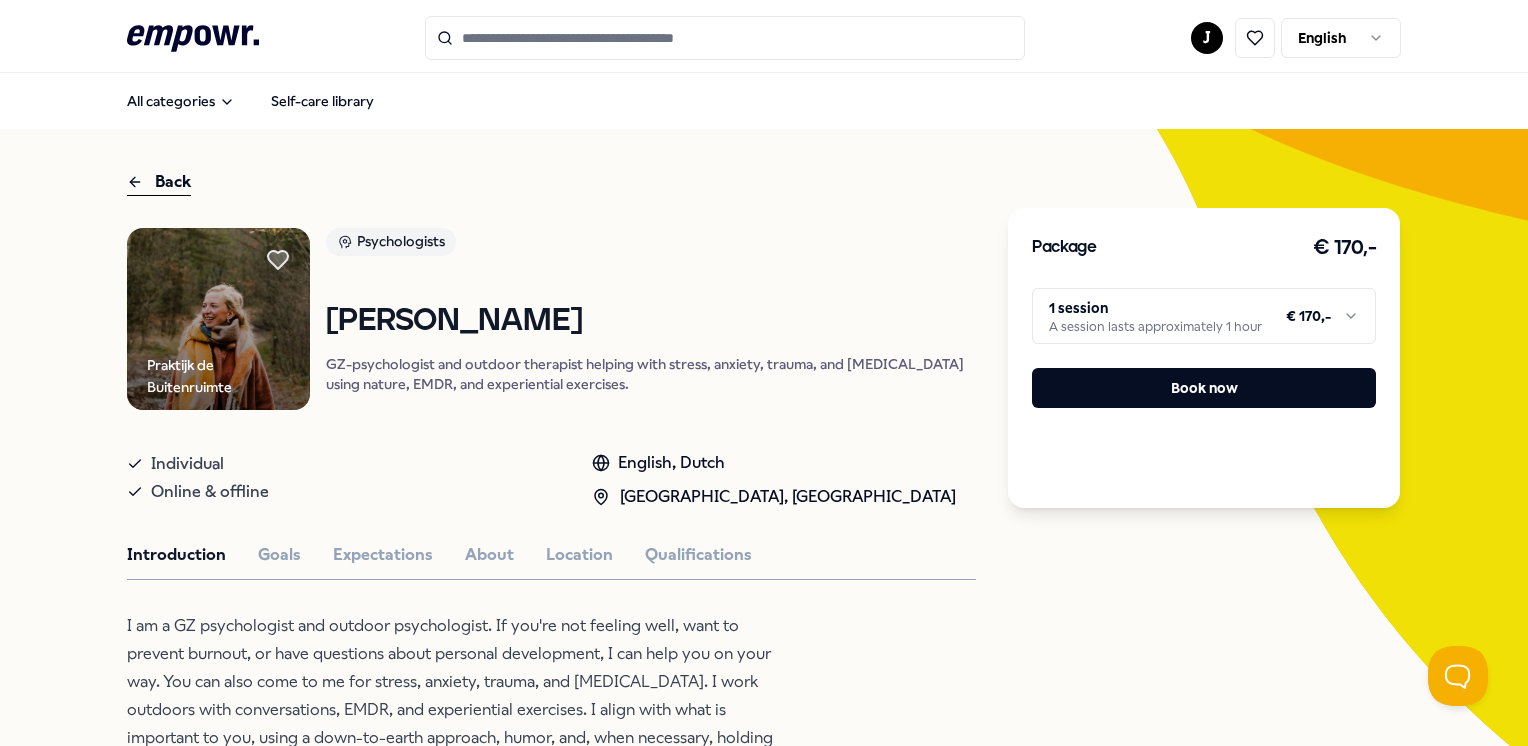 click on ".empowr-logo_svg__cls-1{fill:#03032f} J English All categories   Self-care library Back Praktijk de Buitenruimte Psychologists [PERSON_NAME] GZ-psychologist and outdoor therapist helping with stress, anxiety, trauma, and [MEDICAL_DATA] using nature, EMDR, and experiential exercises. Individual Online & offline English, [GEOGRAPHIC_DATA], [GEOGRAPHIC_DATA] Region Introduction Goals Expectations About Location Qualifications I am a [DEMOGRAPHIC_DATA] psychologist and outdoor psychologist. If you're not feeling well, want to prevent burnout, or have questions about personal development, I can help you on your way. You can also come to me for stress, anxiety, trauma, and [MEDICAL_DATA]. I work outdoors with conversations, EMDR, and experiential exercises. I align with what is important to you, using a down-to-earth approach, humor, and, when necessary, holding up a mirror to you. Recommended Psychologists NL [GEOGRAPHIC_DATA]   Self-Confidence [PERSON_NAME] Kleinlugtebeld English, Dutch From  € 230,- Coaching [GEOGRAPHIC_DATA] Region   + 1 From" at bounding box center (764, 373) 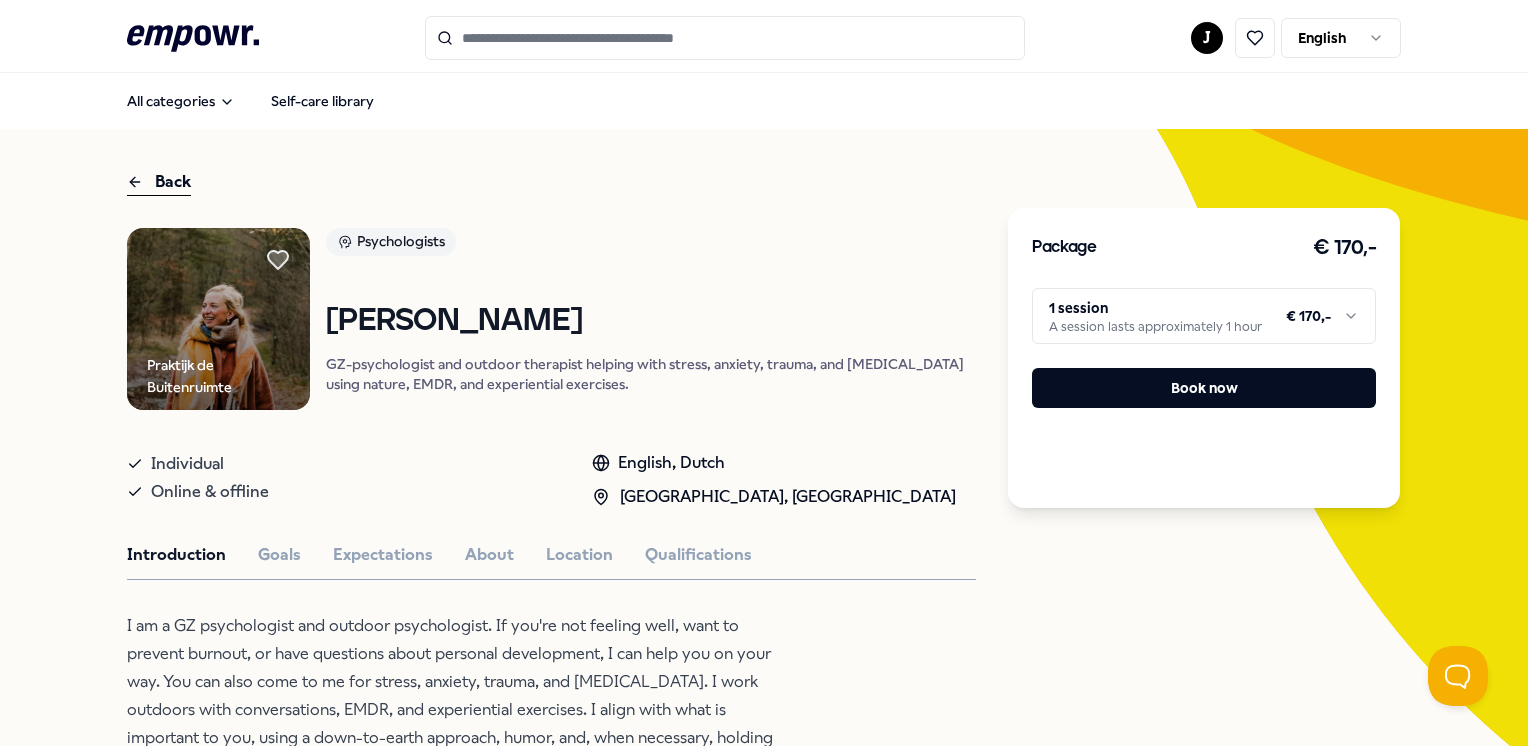click on ".empowr-logo_svg__cls-1{fill:#03032f} J English All categories   Self-care library Back Praktijk de Buitenruimte Psychologists [PERSON_NAME] GZ-psychologist and outdoor therapist helping with stress, anxiety, trauma, and [MEDICAL_DATA] using nature, EMDR, and experiential exercises. Individual Online & offline English, [GEOGRAPHIC_DATA], [GEOGRAPHIC_DATA] Region Introduction Goals Expectations About Location Qualifications I am a [DEMOGRAPHIC_DATA] psychologist and outdoor psychologist. If you're not feeling well, want to prevent burnout, or have questions about personal development, I can help you on your way. You can also come to me for stress, anxiety, trauma, and [MEDICAL_DATA]. I work outdoors with conversations, EMDR, and experiential exercises. I align with what is important to you, using a down-to-earth approach, humor, and, when necessary, holding up a mirror to you. Recommended Psychologists NL [GEOGRAPHIC_DATA]   Self-Confidence [PERSON_NAME] Kleinlugtebeld English, Dutch From  € 230,- Coaching [GEOGRAPHIC_DATA] Region   + 1 From" at bounding box center [764, 373] 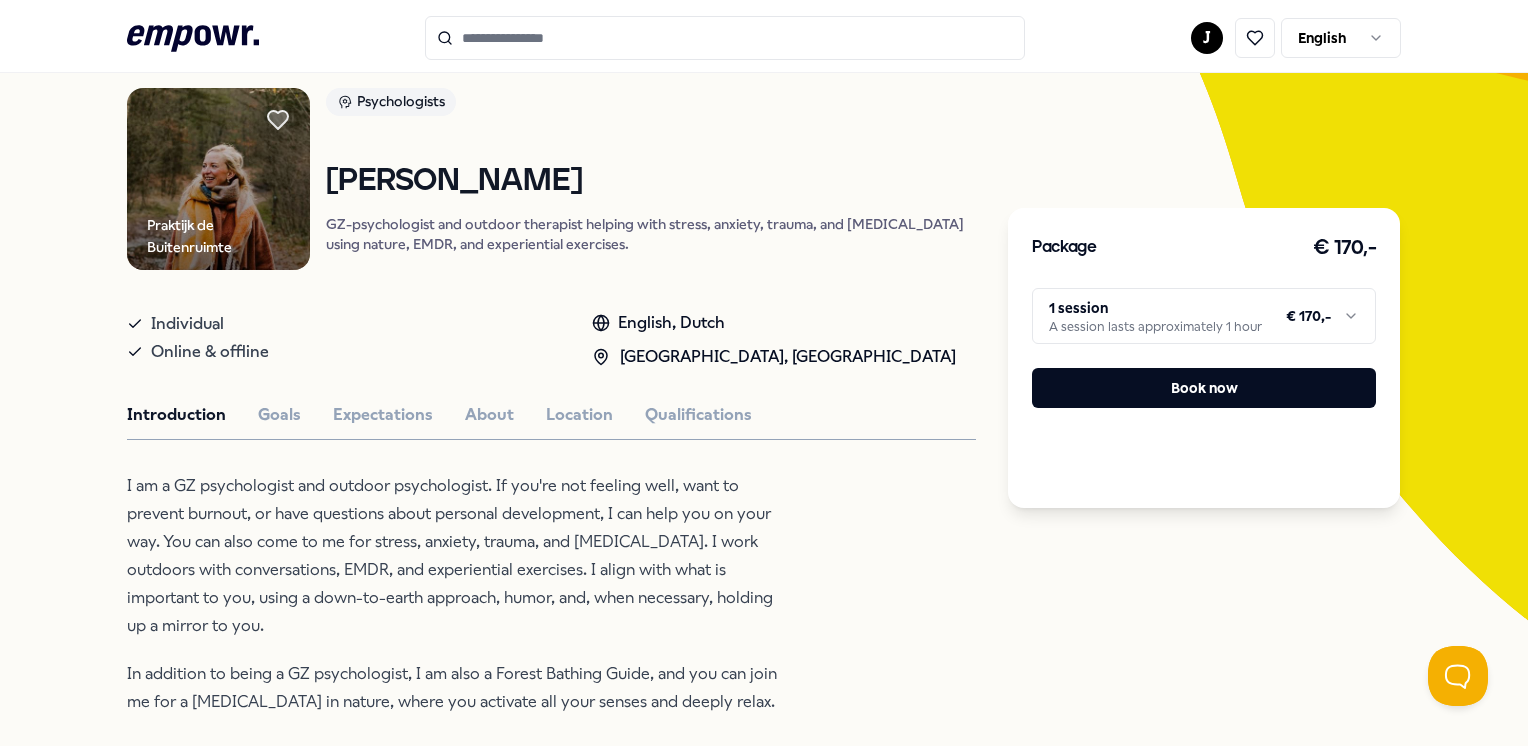 scroll, scrollTop: 100, scrollLeft: 0, axis: vertical 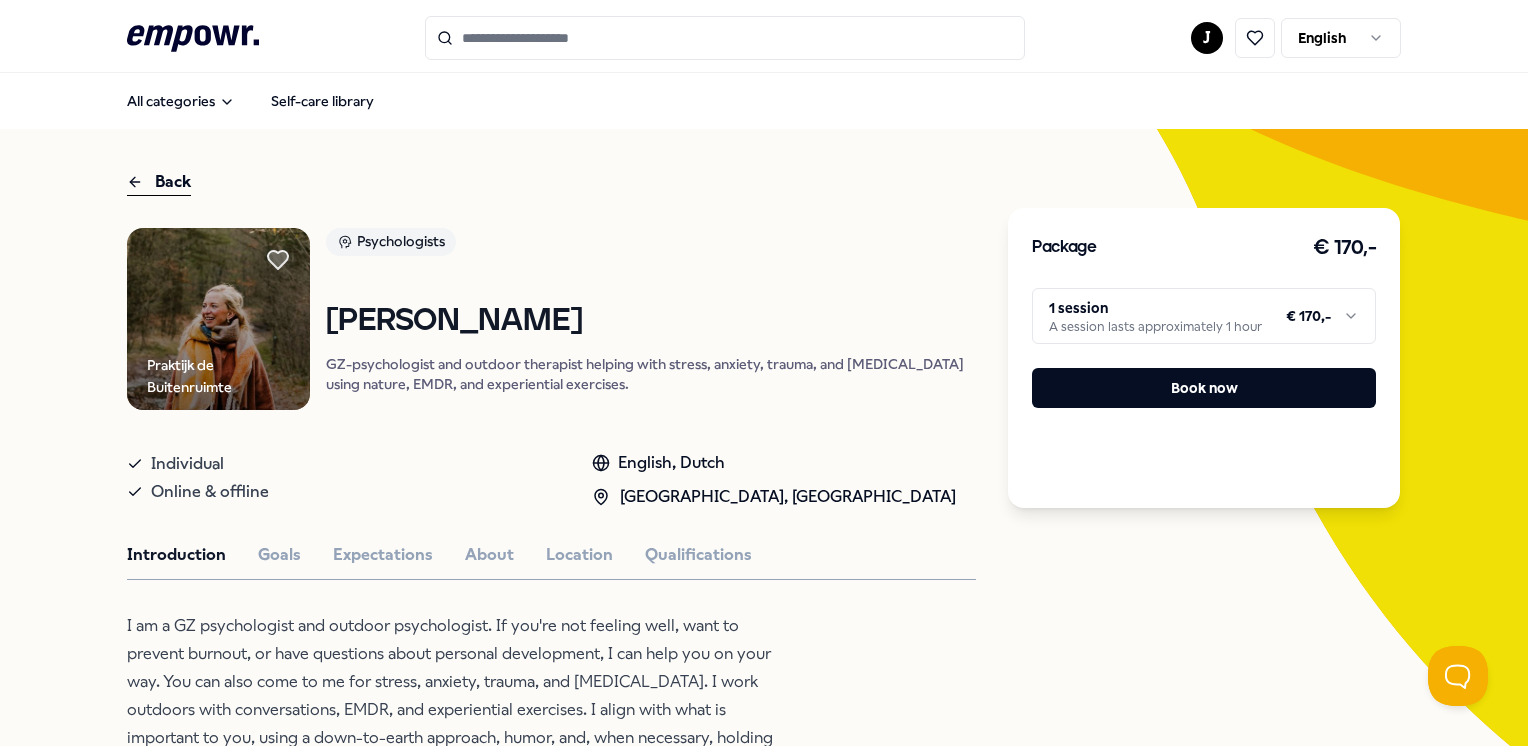 click on ".empowr-logo_svg__cls-1{fill:#03032f} J English All categories   Self-care library Back Praktijk de Buitenruimte Psychologists [PERSON_NAME] GZ-psychologist and outdoor therapist helping with stress, anxiety, trauma, and [MEDICAL_DATA] using nature, EMDR, and experiential exercises. Individual Online & offline English, [GEOGRAPHIC_DATA], [GEOGRAPHIC_DATA] Region Introduction Goals Expectations About Location Qualifications I am a [DEMOGRAPHIC_DATA] psychologist and outdoor psychologist. If you're not feeling well, want to prevent burnout, or have questions about personal development, I can help you on your way. You can also come to me for stress, anxiety, trauma, and [MEDICAL_DATA]. I work outdoors with conversations, EMDR, and experiential exercises. I align with what is important to you, using a down-to-earth approach, humor, and, when necessary, holding up a mirror to you. Recommended Psychologists NL [GEOGRAPHIC_DATA]   Self-Confidence [PERSON_NAME] Kleinlugtebeld English, Dutch From  € 230,- Coaching [GEOGRAPHIC_DATA] Region   + 1 From" at bounding box center (764, 373) 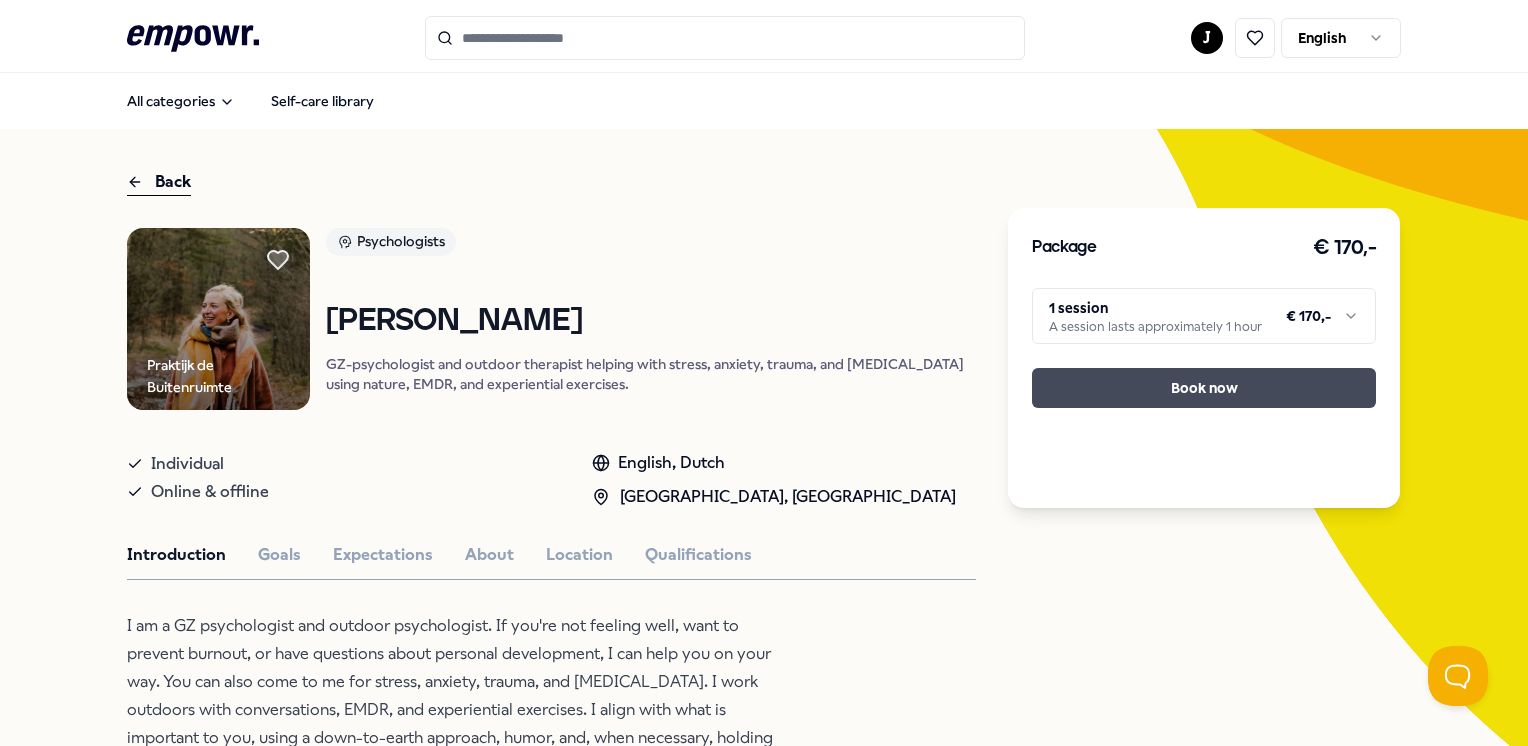click on "Book now" at bounding box center [1204, 388] 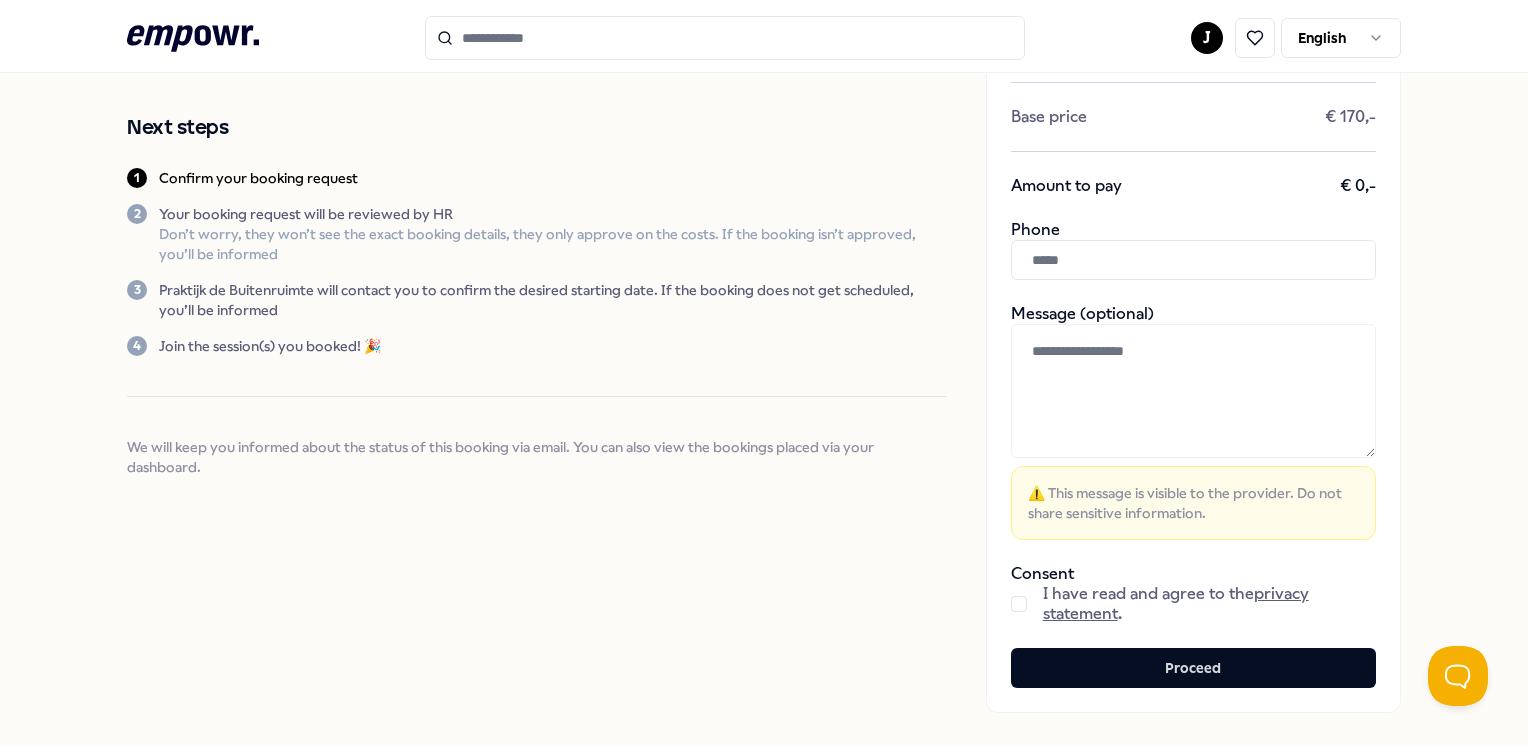 scroll, scrollTop: 300, scrollLeft: 0, axis: vertical 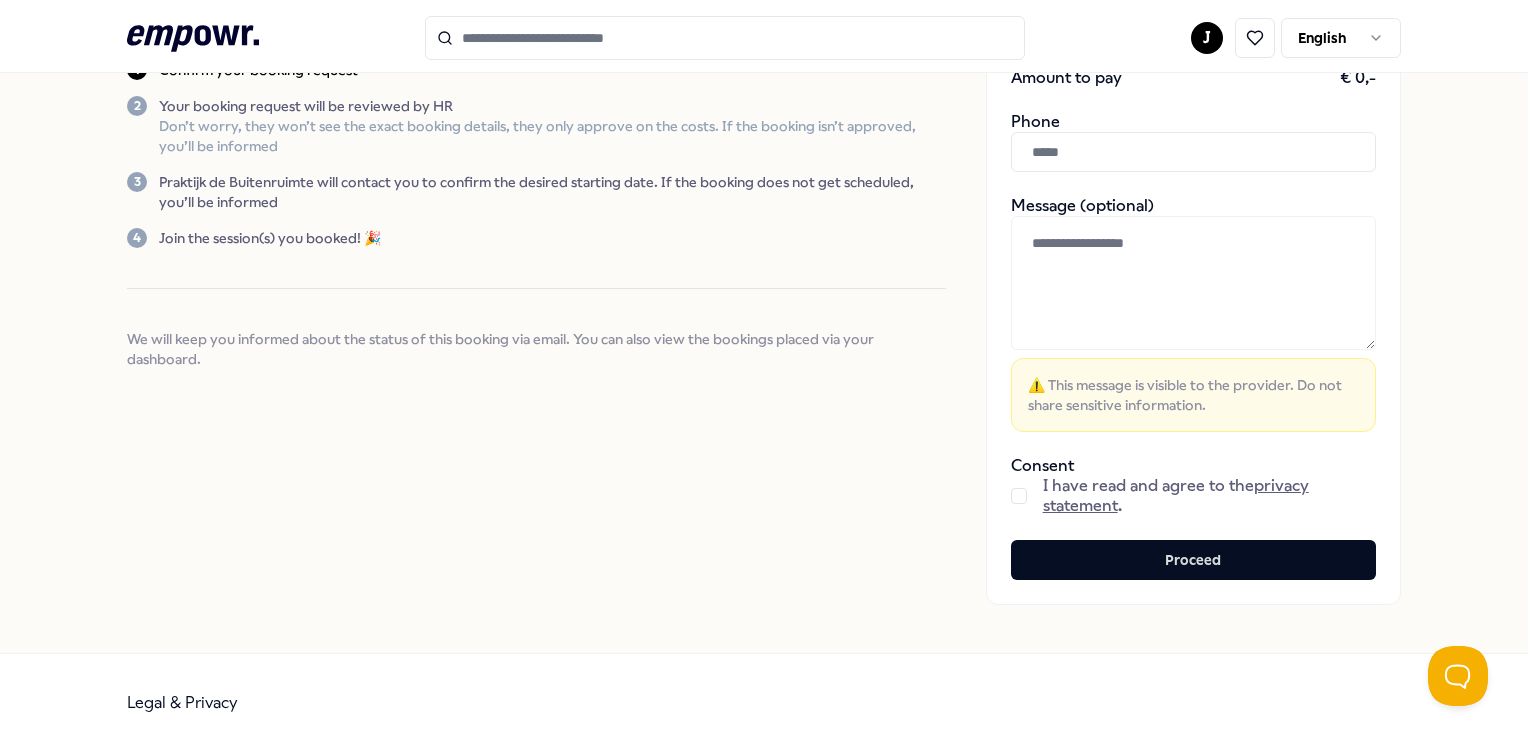 click at bounding box center (1019, 496) 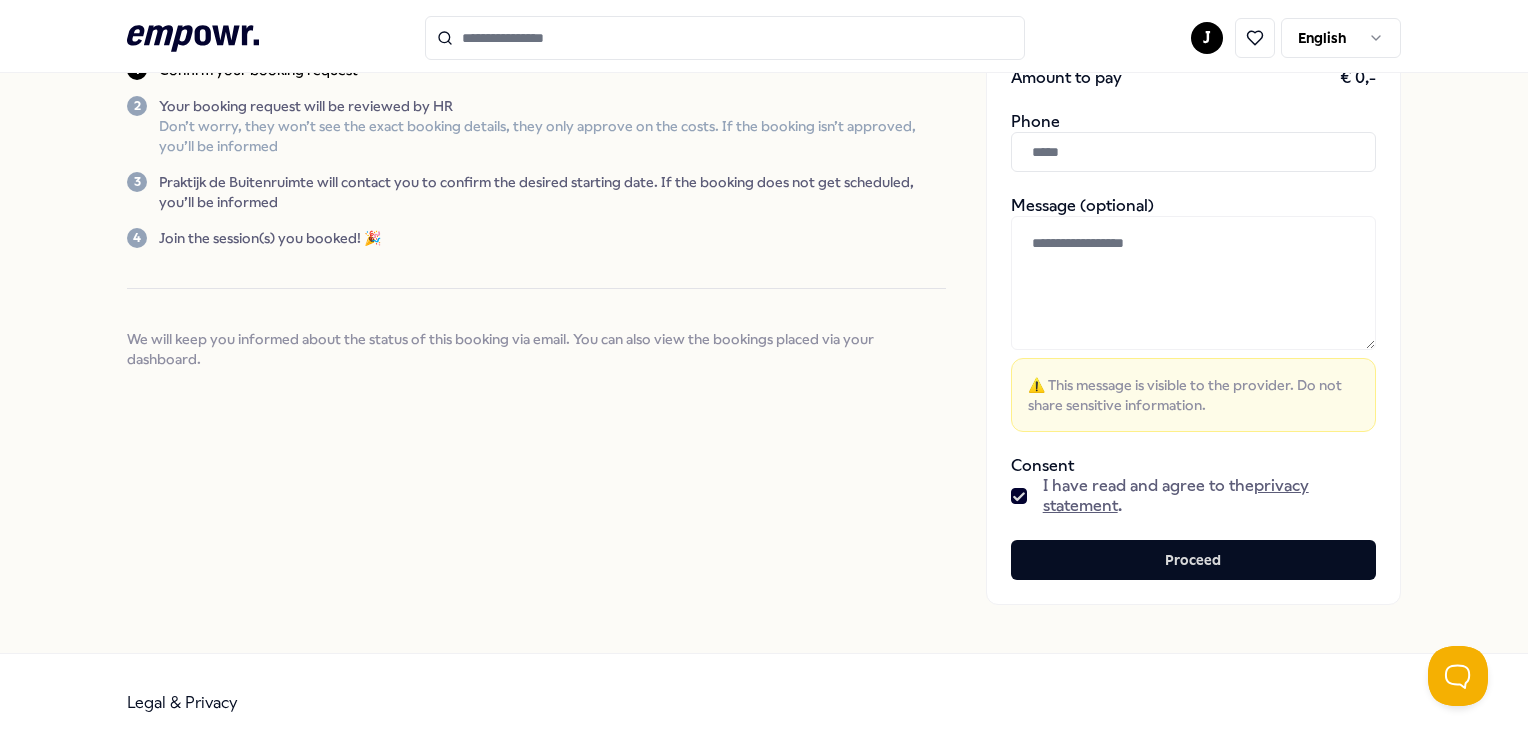 scroll, scrollTop: 304, scrollLeft: 0, axis: vertical 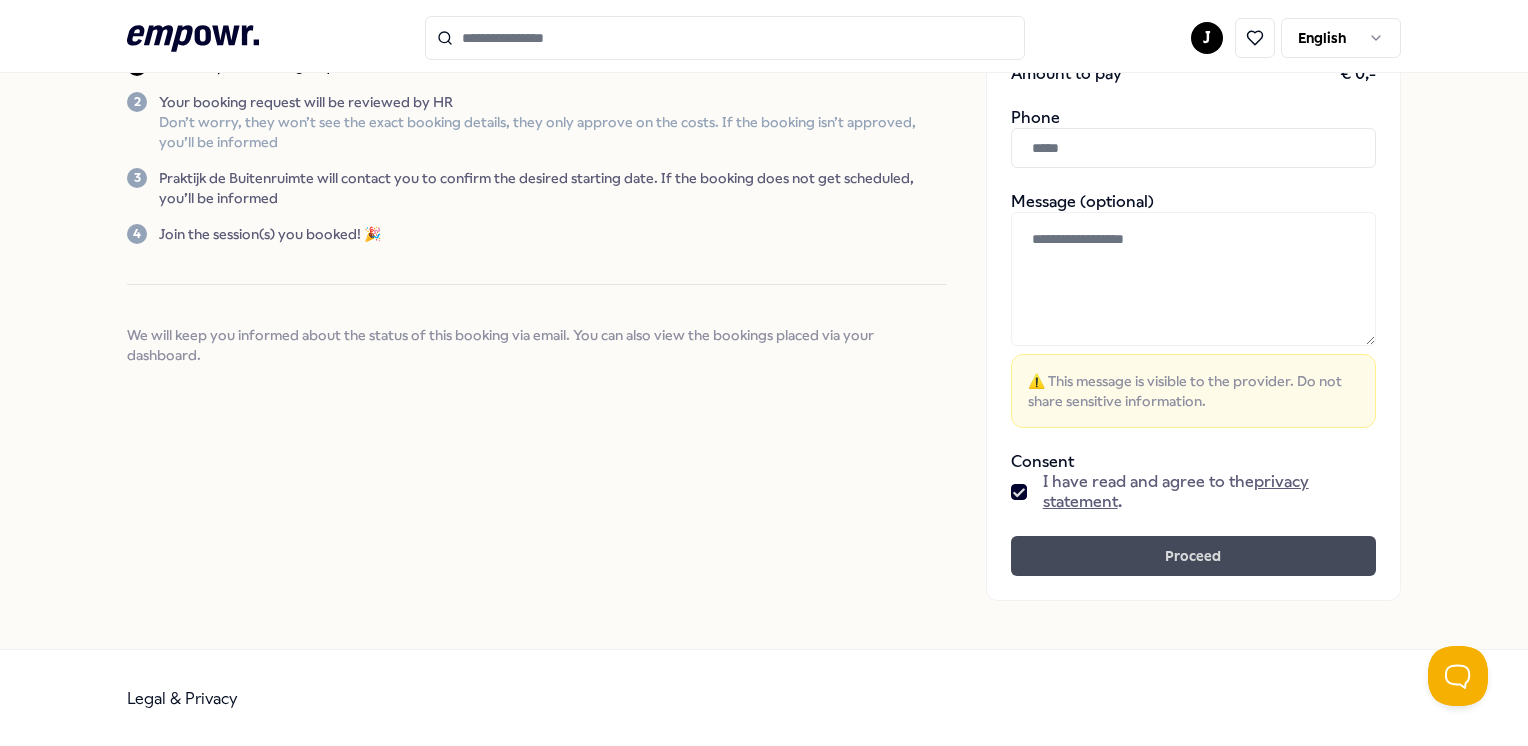 click on "Proceed" at bounding box center [1193, 556] 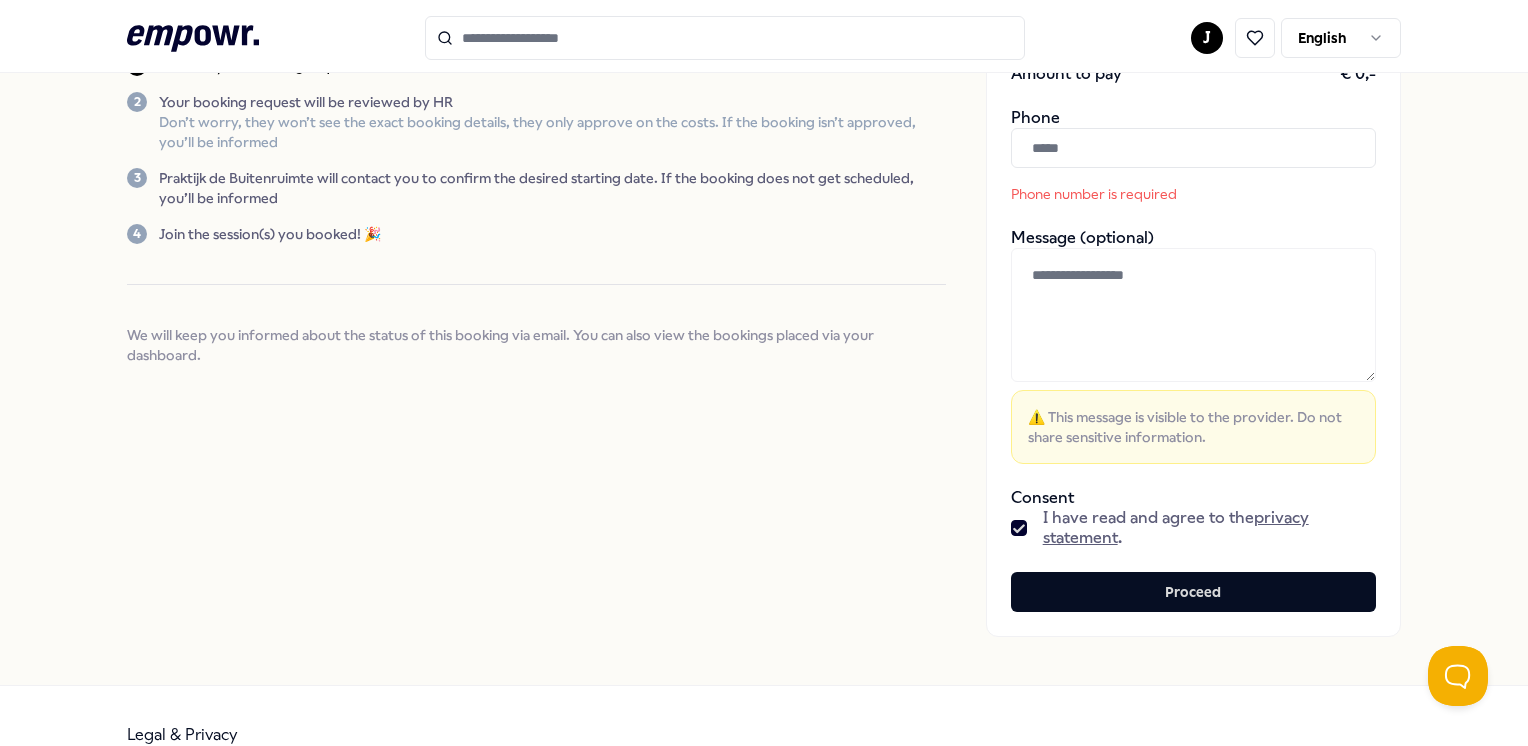 scroll, scrollTop: 0, scrollLeft: 0, axis: both 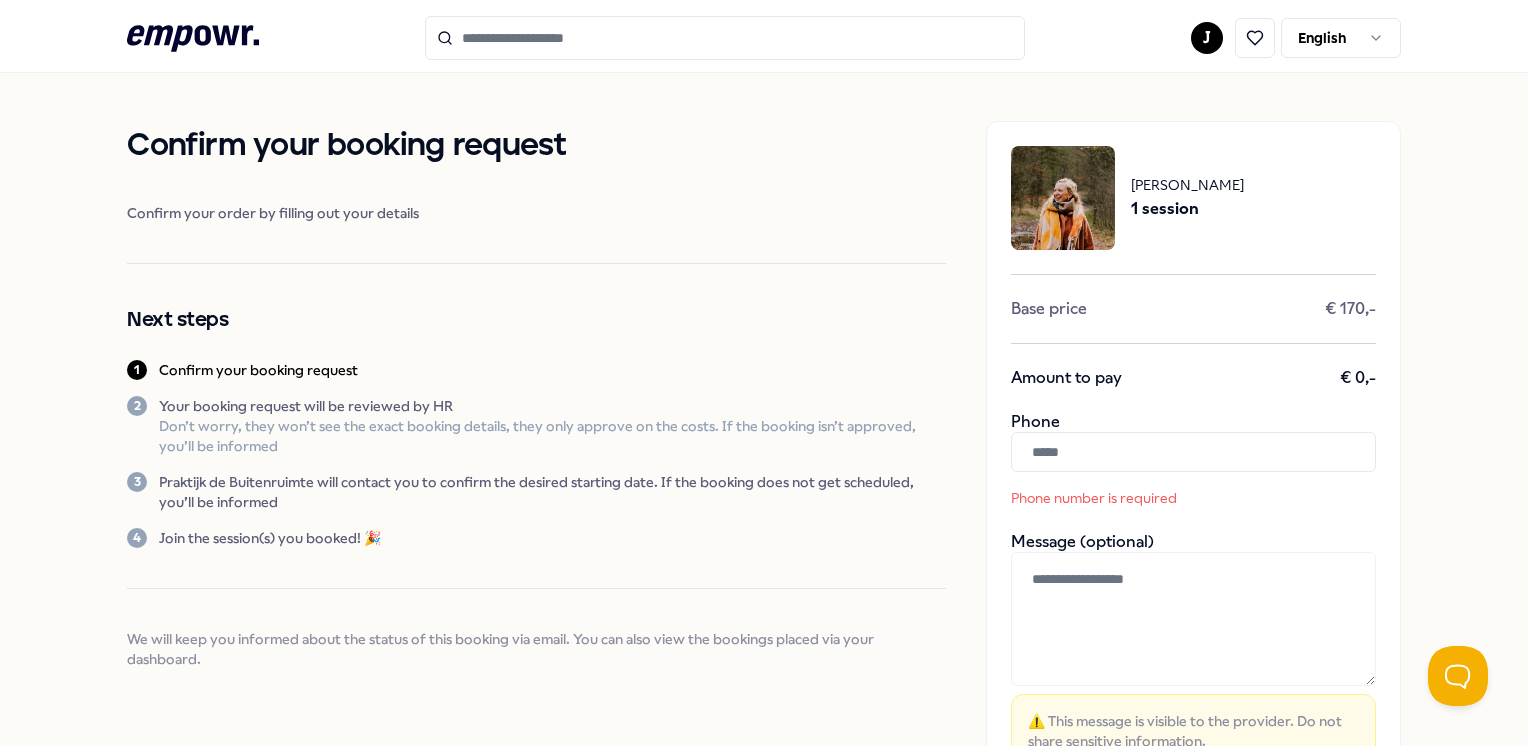click at bounding box center [1193, 452] 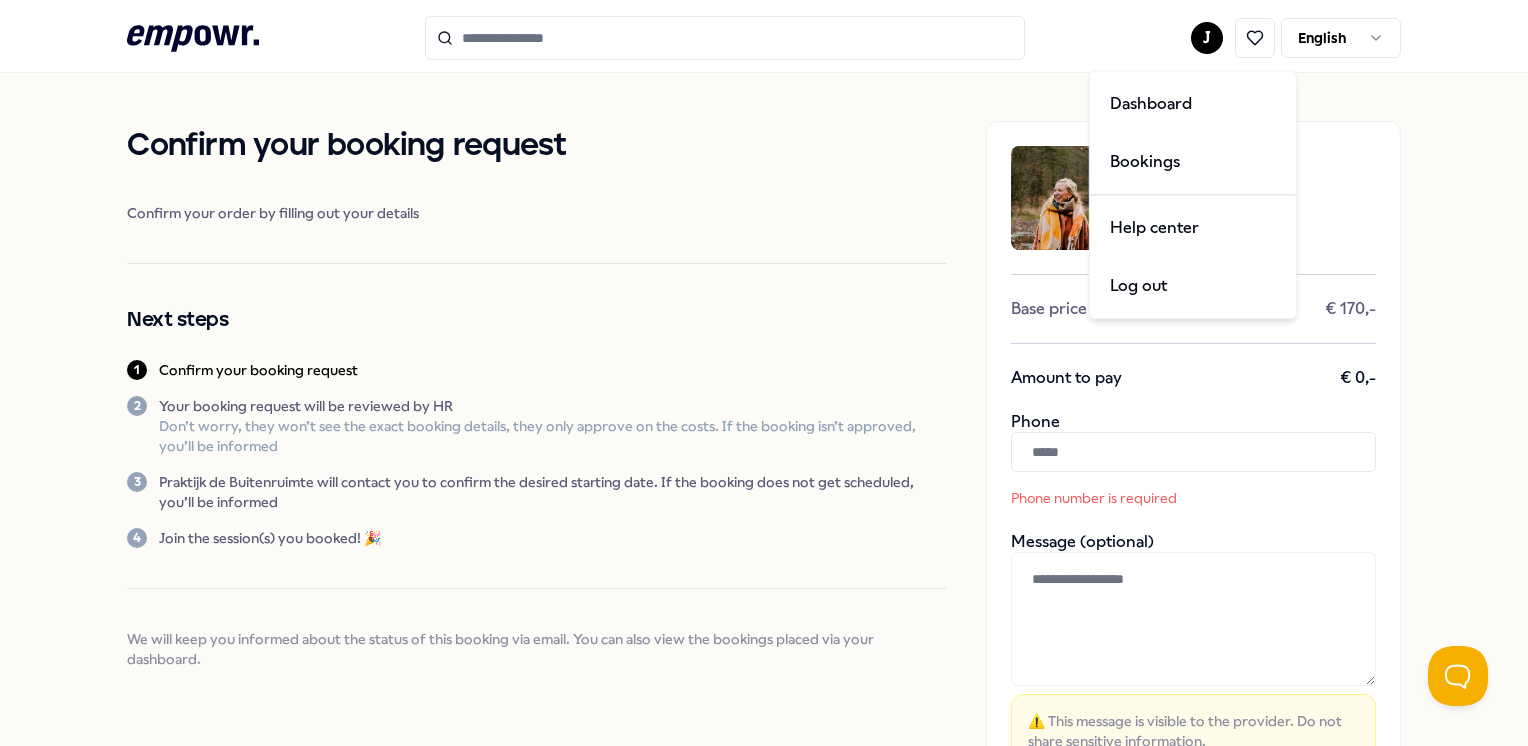 click on ".empowr-logo_svg__cls-1{fill:#03032f} J English Confirm your booking request Confirm your order by filling out your details Next steps 1 Confirm your booking request 2 Your booking request will be reviewed by HR Don’t worry, they won’t see the exact booking details, they only approve on the costs. If the booking isn’t approved, you’ll be informed 3 Praktijk de Buitenruimte will contact you to confirm the desired starting date. If the booking does not get scheduled, you’ll be informed 4 Join the session(s) you booked! 🎉 We will keep you informed about the status of this booking via email. You can also view the bookings placed via your dashboard. [PERSON_NAME] 1 session Base price € 170,- Amount to pay € 0,- Phone Phone number is required Message (optional) ⚠️ This message is visible to the provider. Do not share sensitive information. Consent I have read and agree to the  privacy statement . Proceed Legal & Privacy" at bounding box center (764, 373) 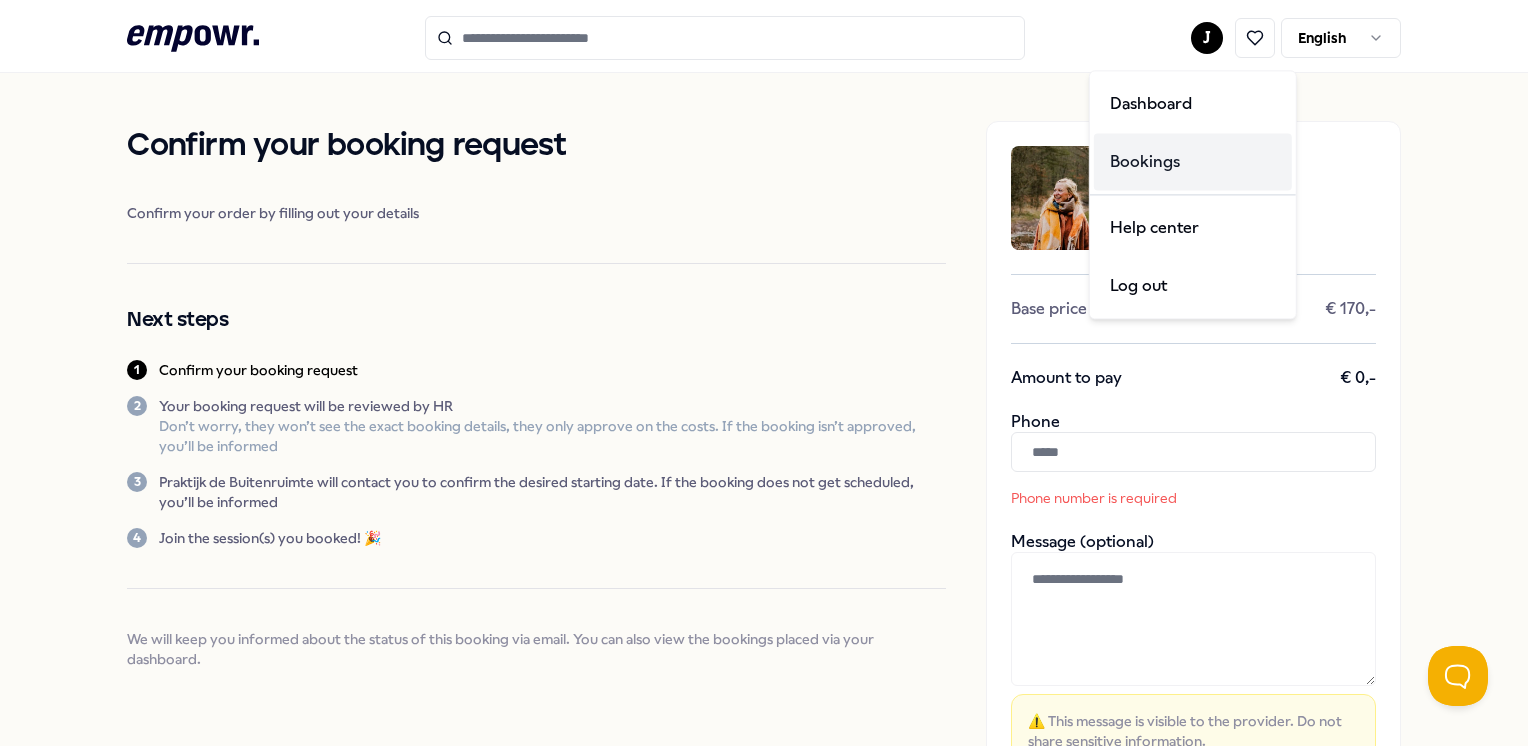 click on "Bookings" at bounding box center [1193, 162] 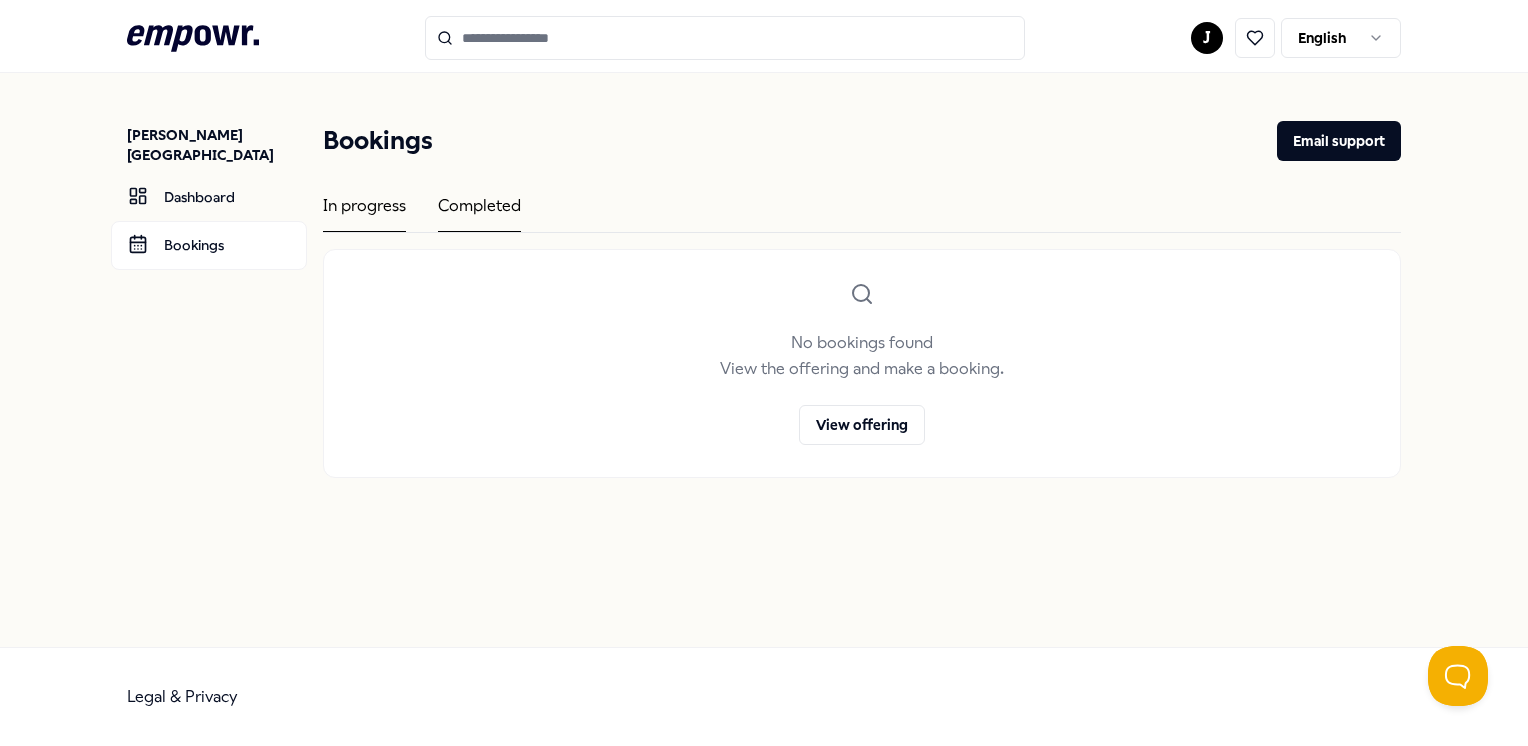 click on "Completed" at bounding box center (479, 212) 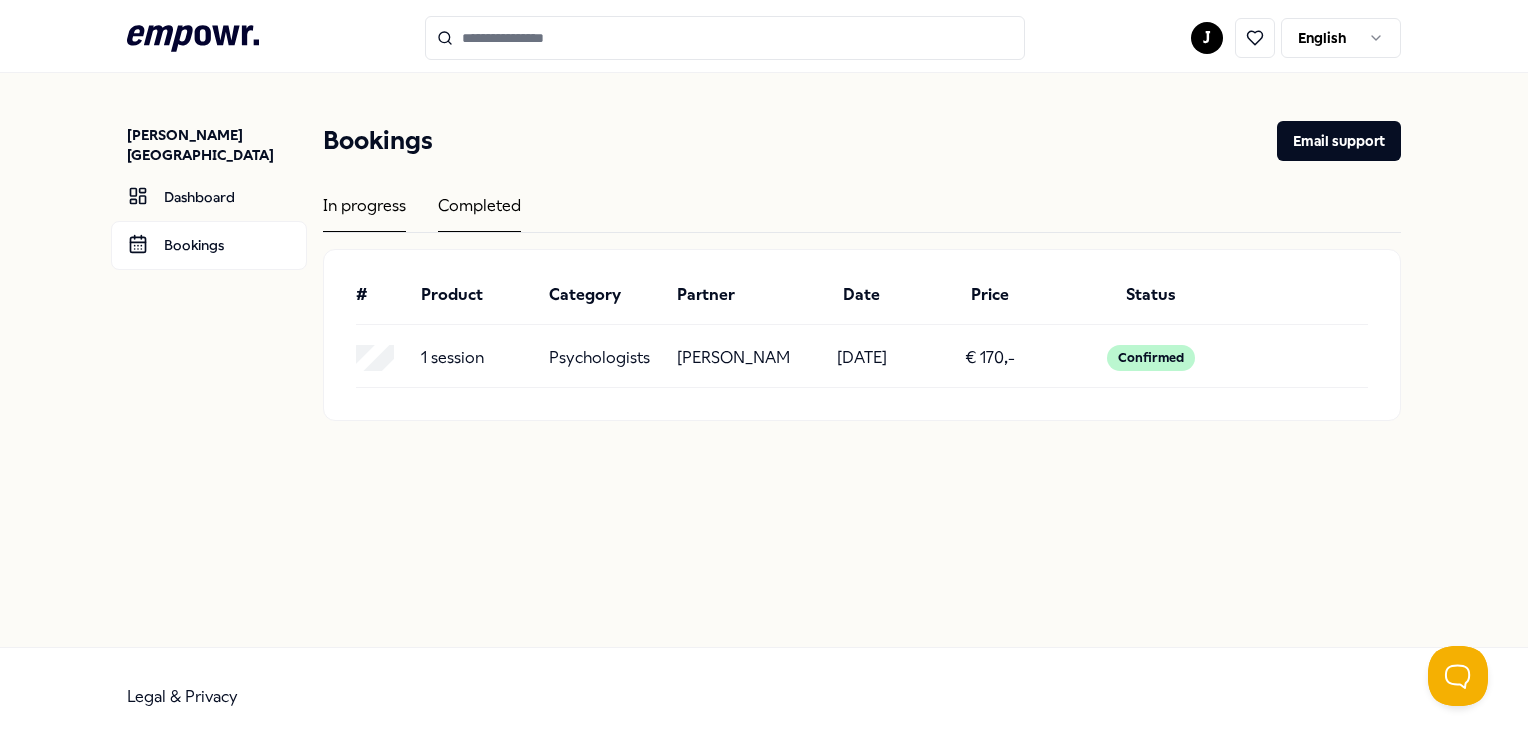 click on "In progress" at bounding box center (364, 212) 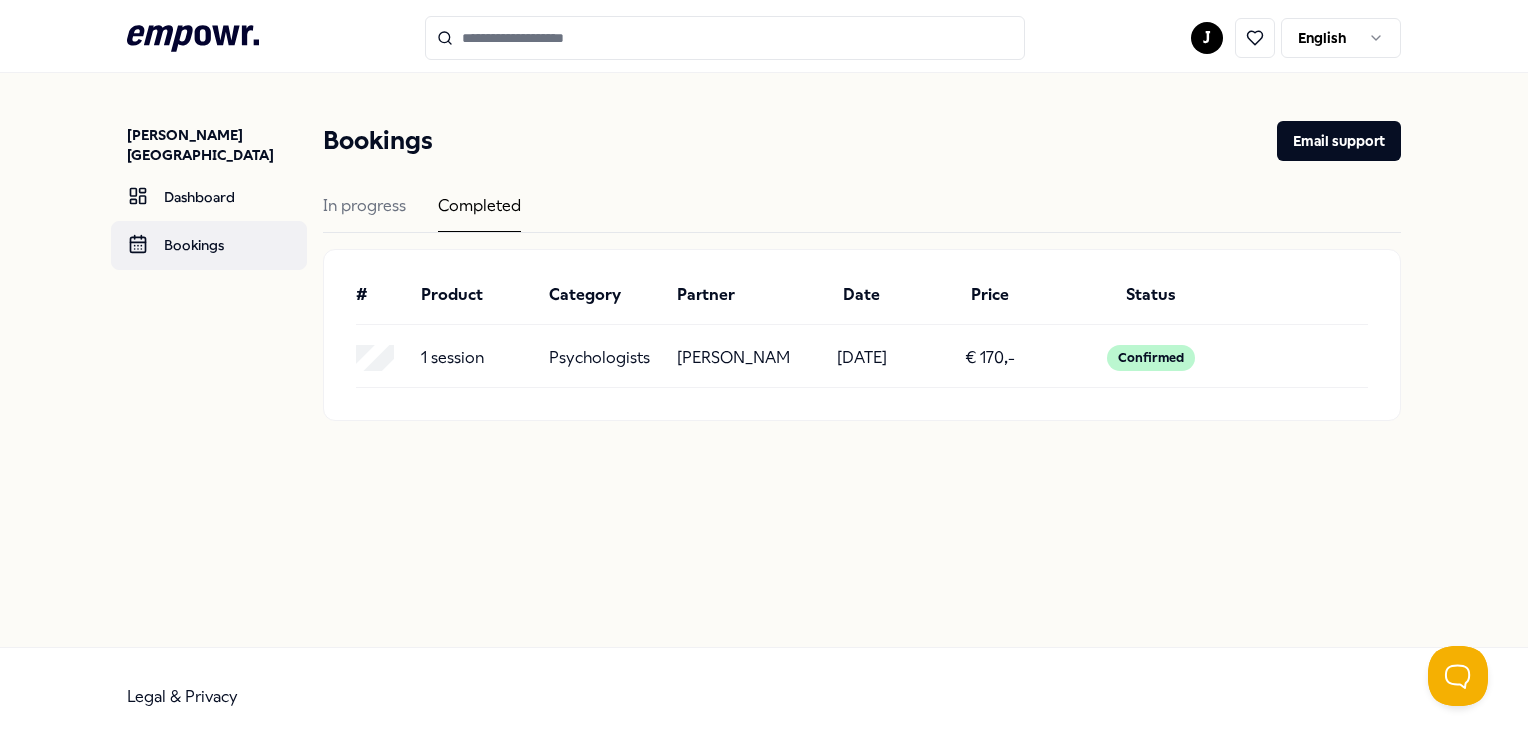 click on "Bookings" at bounding box center [209, 245] 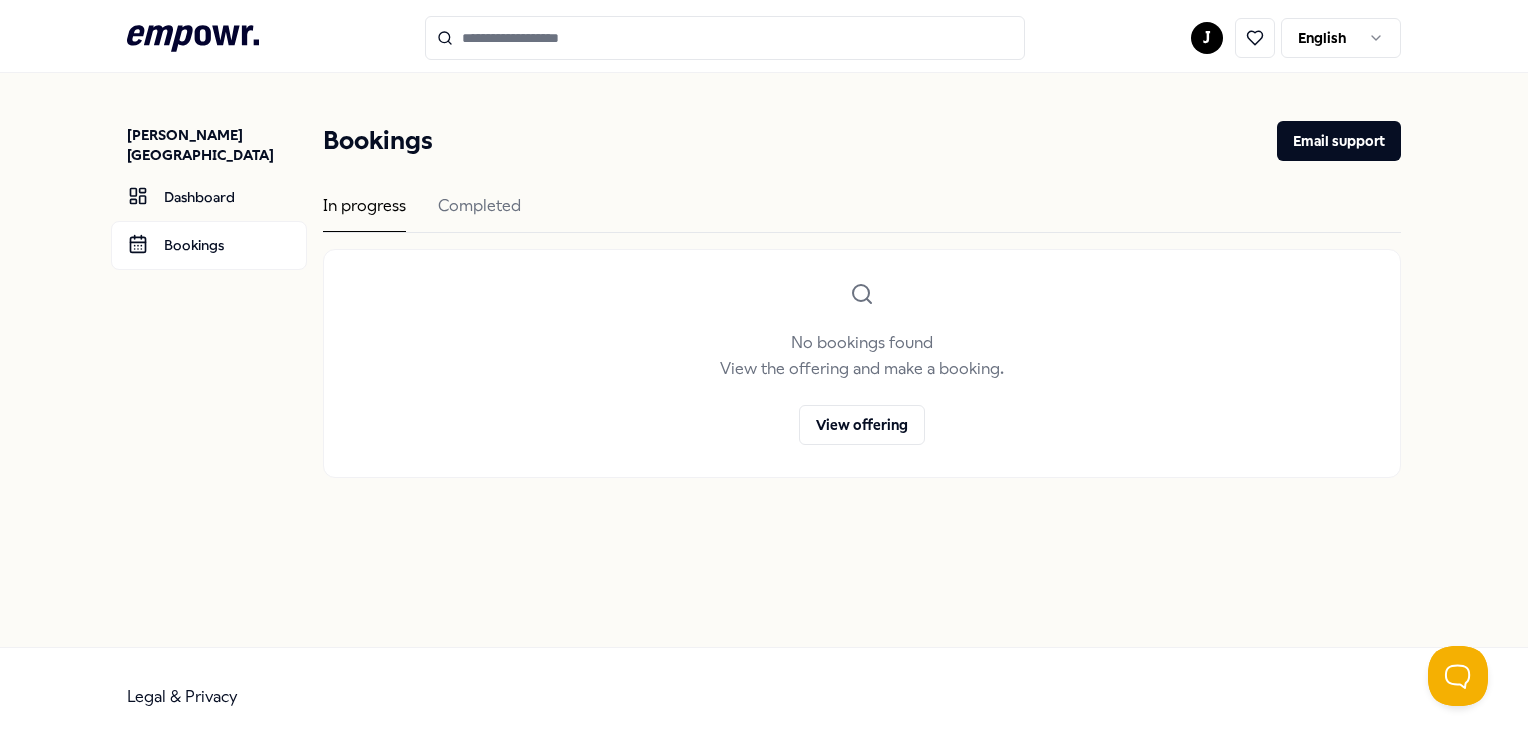 click on "In progress Completed" at bounding box center (861, 213) 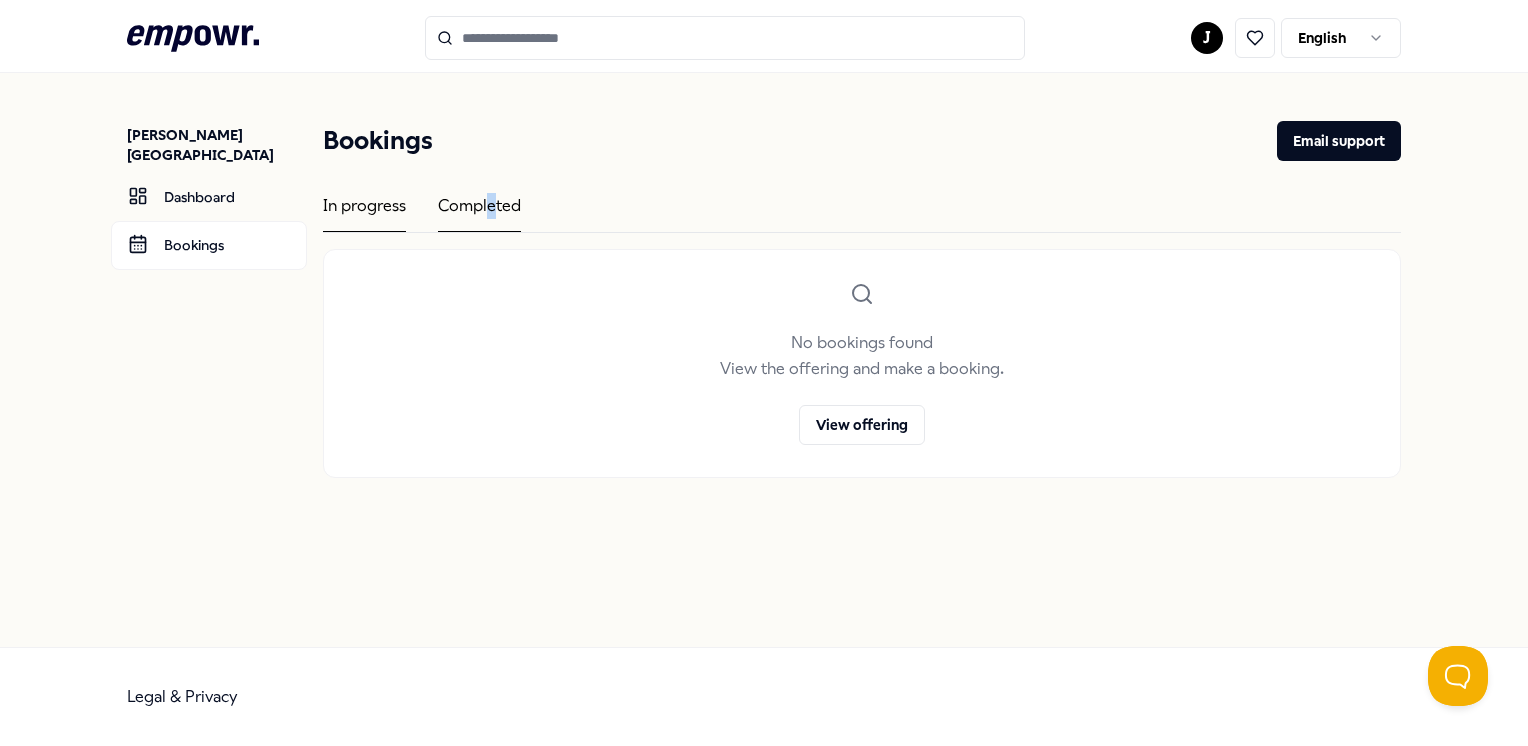 click on "Completed" at bounding box center [479, 212] 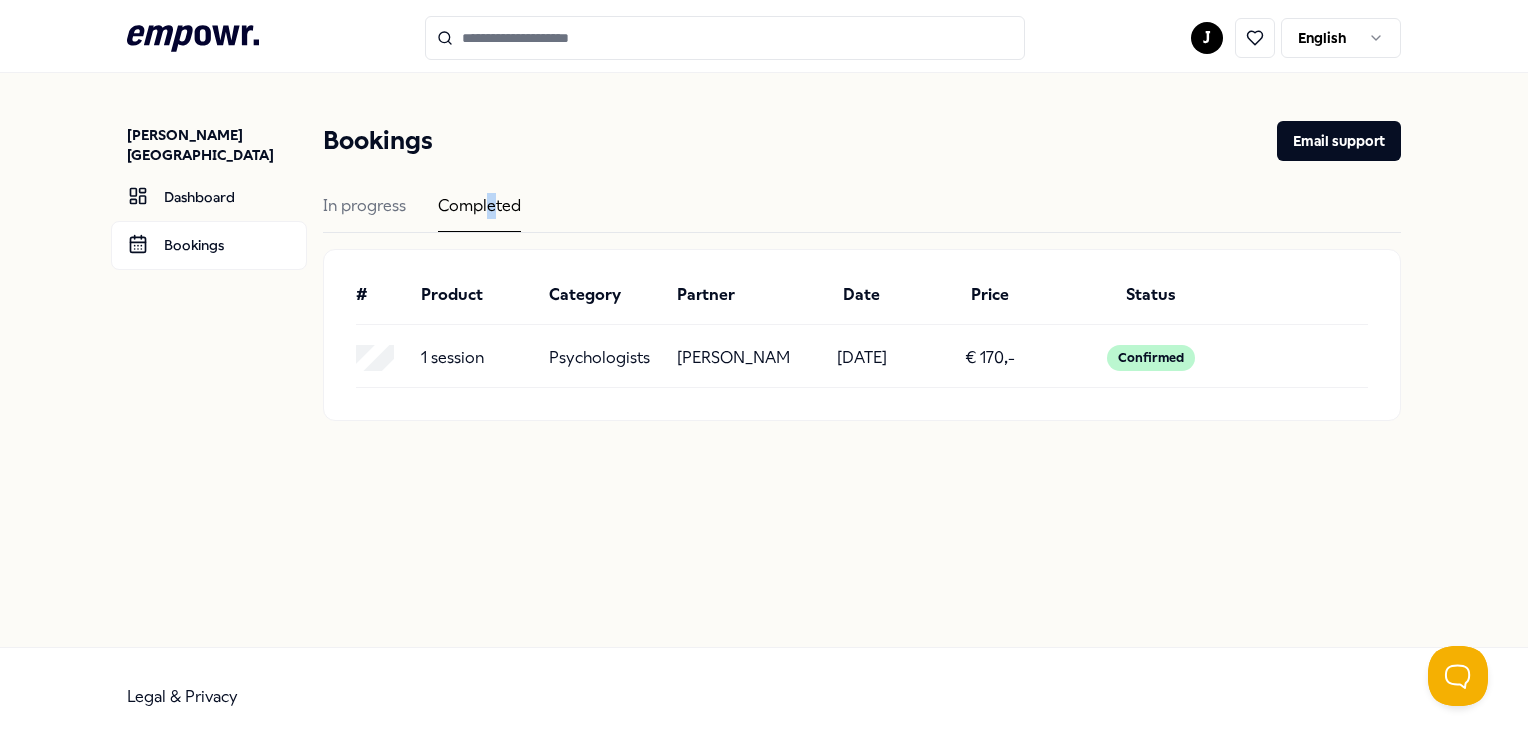 click 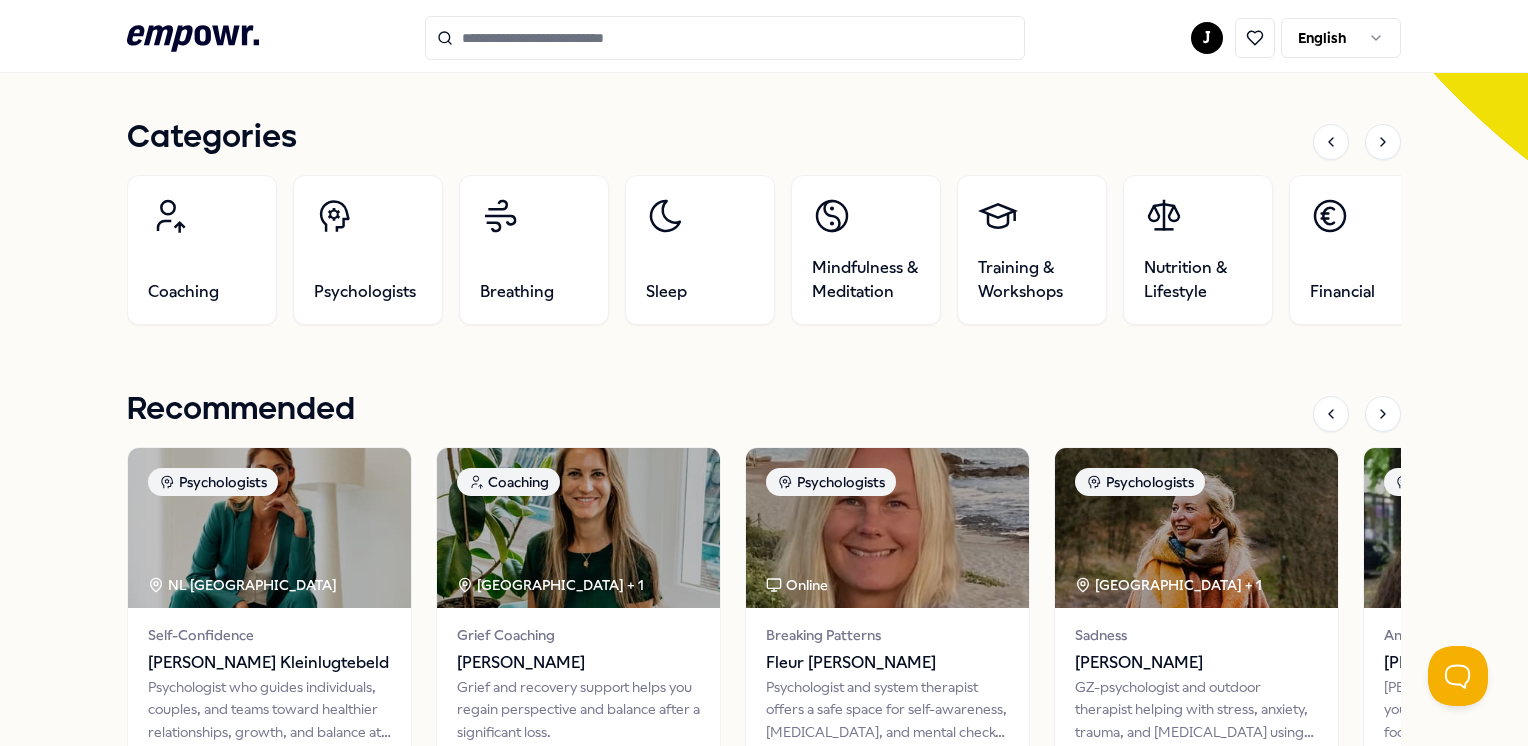 scroll, scrollTop: 800, scrollLeft: 0, axis: vertical 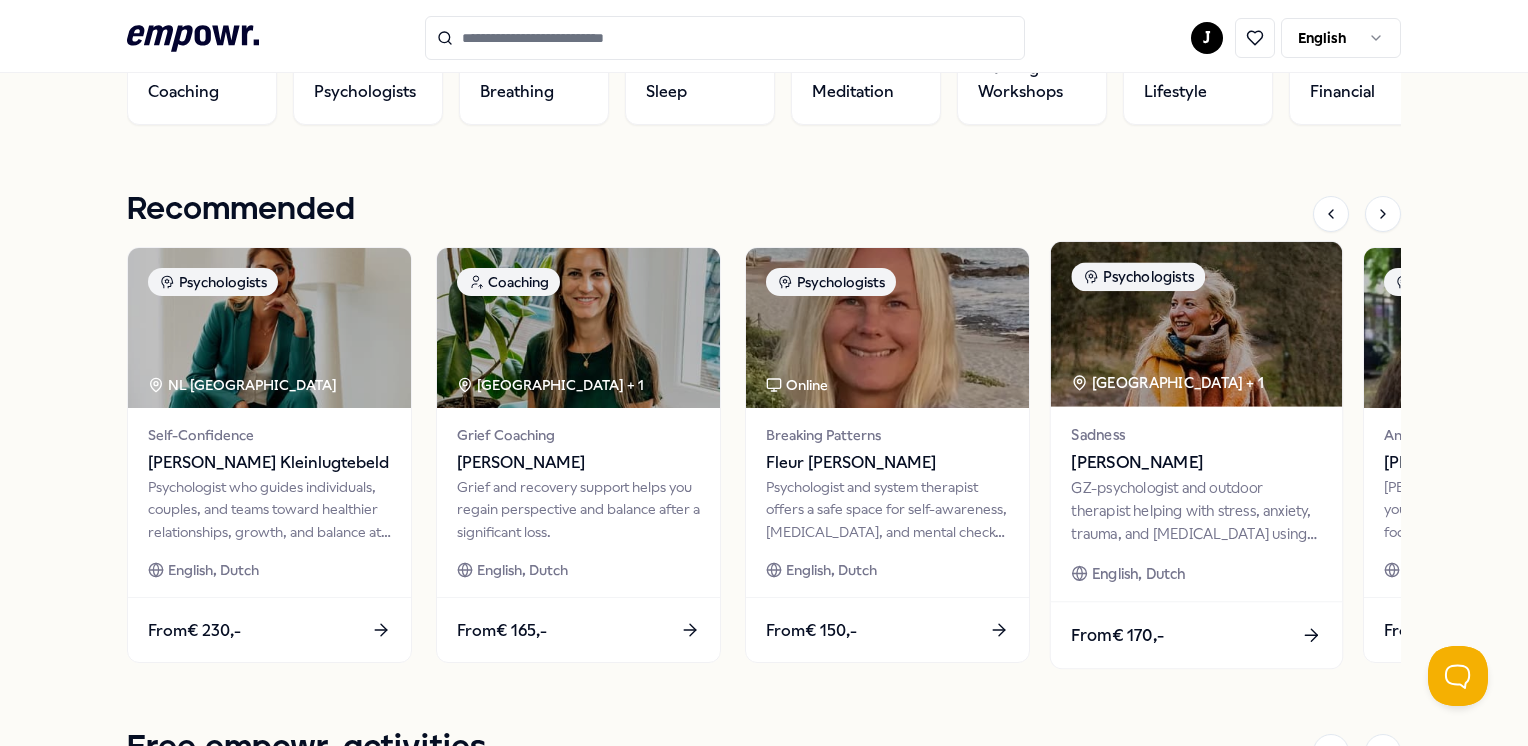 click on "[PERSON_NAME]" at bounding box center [1197, 463] 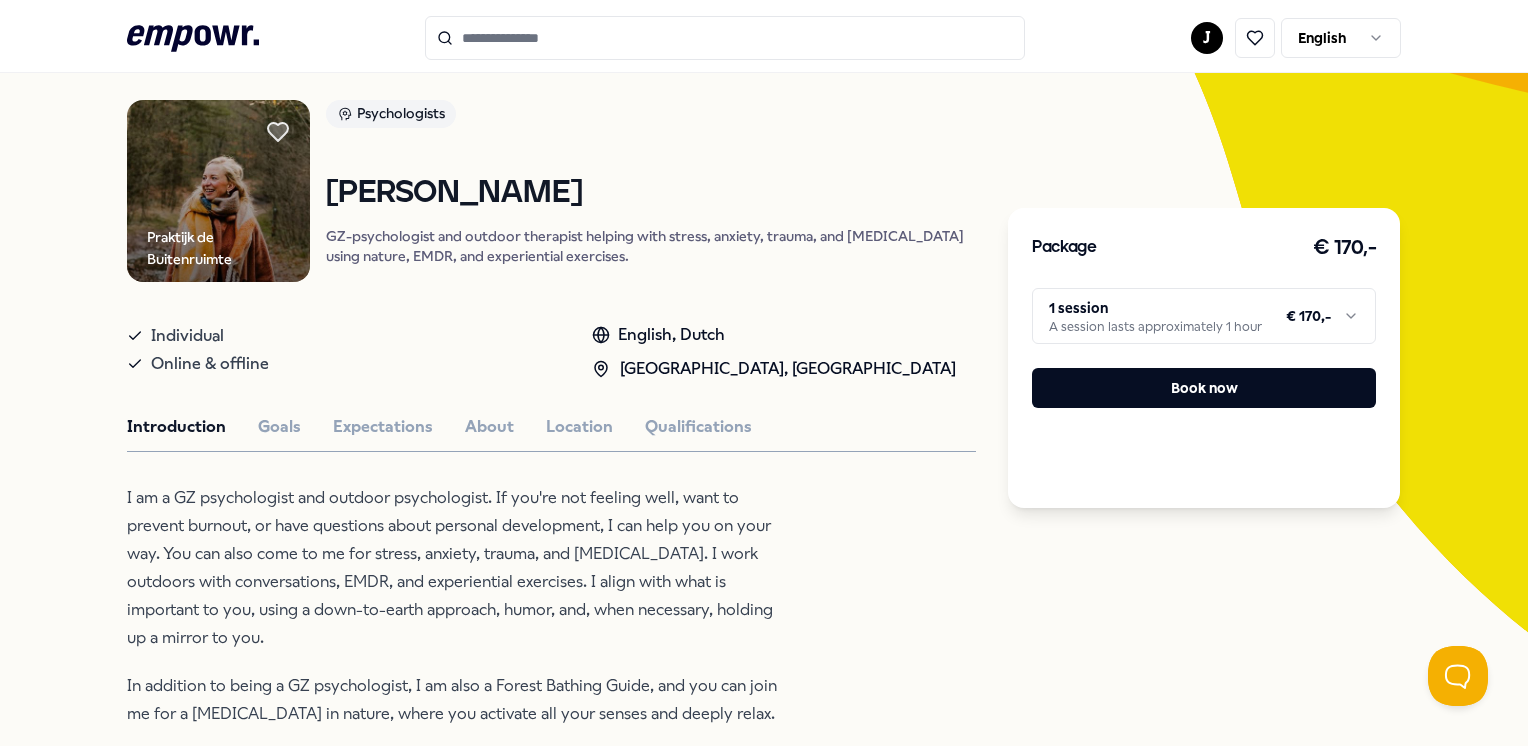 click on ".empowr-logo_svg__cls-1{fill:#03032f} J English All categories   Self-care library Back Praktijk de Buitenruimte Psychologists [PERSON_NAME] GZ-psychologist and outdoor therapist helping with stress, anxiety, trauma, and [MEDICAL_DATA] using nature, EMDR, and experiential exercises. Individual Online & offline English, [GEOGRAPHIC_DATA], [GEOGRAPHIC_DATA] Region Introduction Goals Expectations About Location Qualifications I am a [DEMOGRAPHIC_DATA] psychologist and outdoor psychologist. If you're not feeling well, want to prevent burnout, or have questions about personal development, I can help you on your way. You can also come to me for stress, anxiety, trauma, and [MEDICAL_DATA]. I work outdoors with conversations, EMDR, and experiential exercises. I align with what is important to you, using a down-to-earth approach, humor, and, when necessary, holding up a mirror to you. Recommended Psychologists NL [GEOGRAPHIC_DATA]   Self-Confidence [PERSON_NAME] Kleinlugtebeld English, Dutch From  € 230,- Coaching [GEOGRAPHIC_DATA] Region   + 1 From" at bounding box center (764, 373) 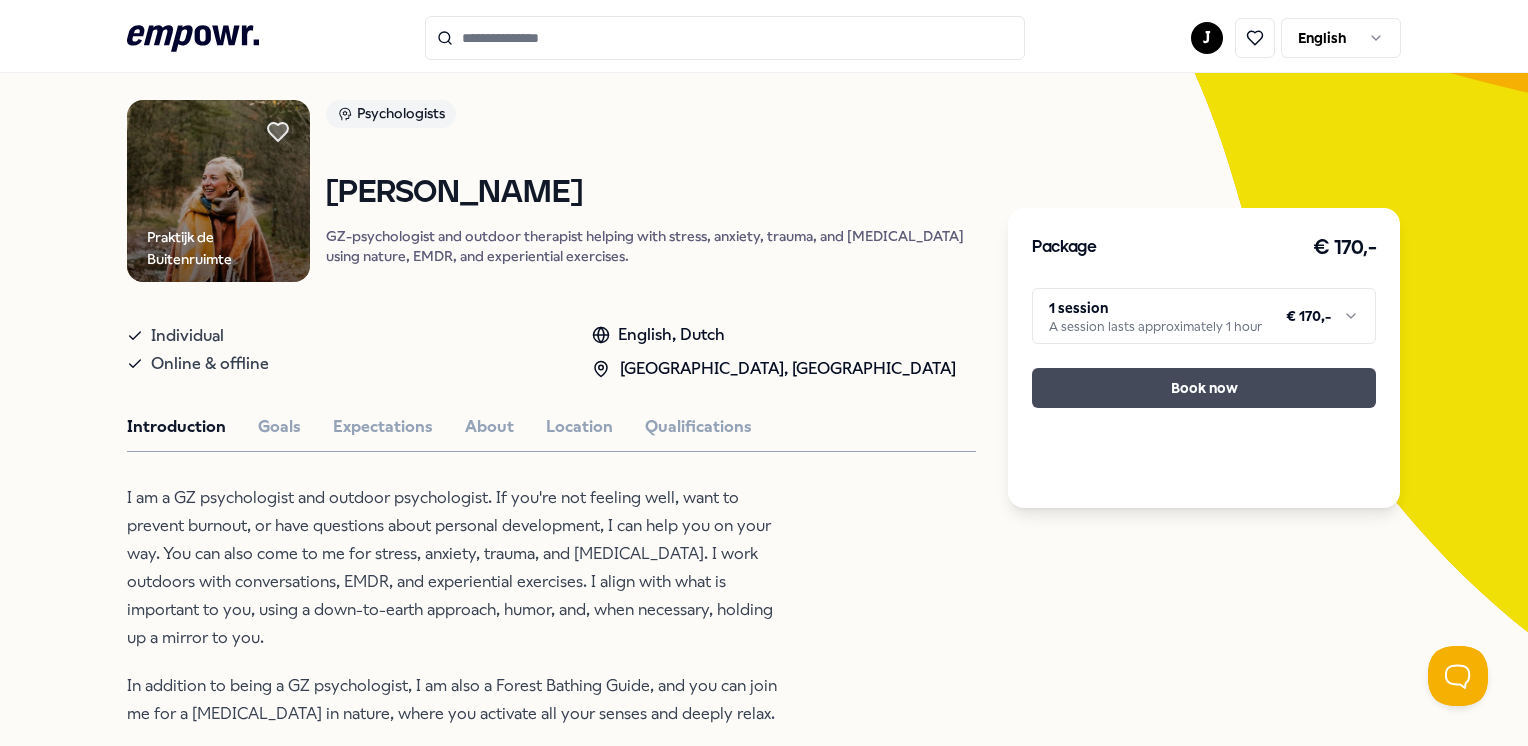 click on "Book now" at bounding box center (1204, 388) 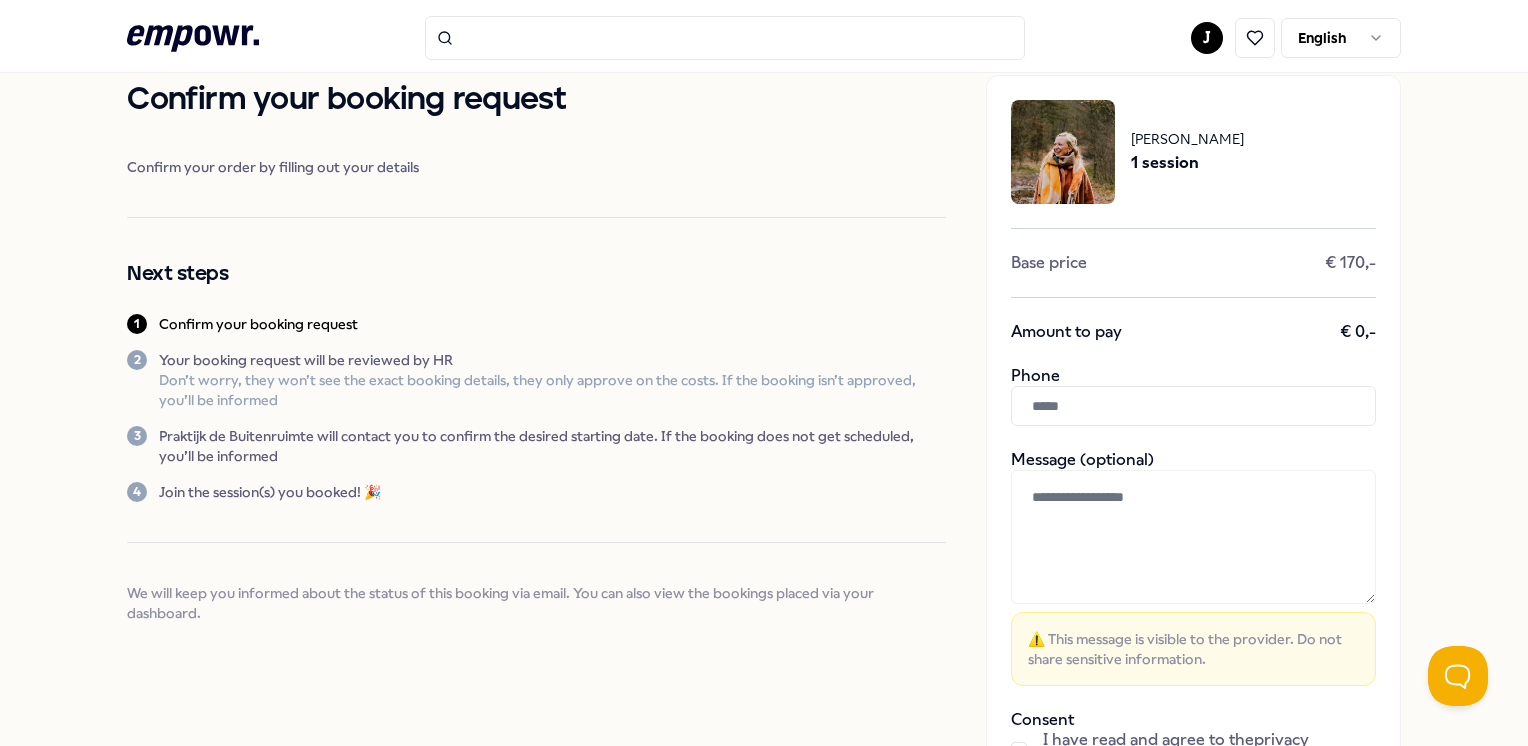 scroll, scrollTop: 72, scrollLeft: 0, axis: vertical 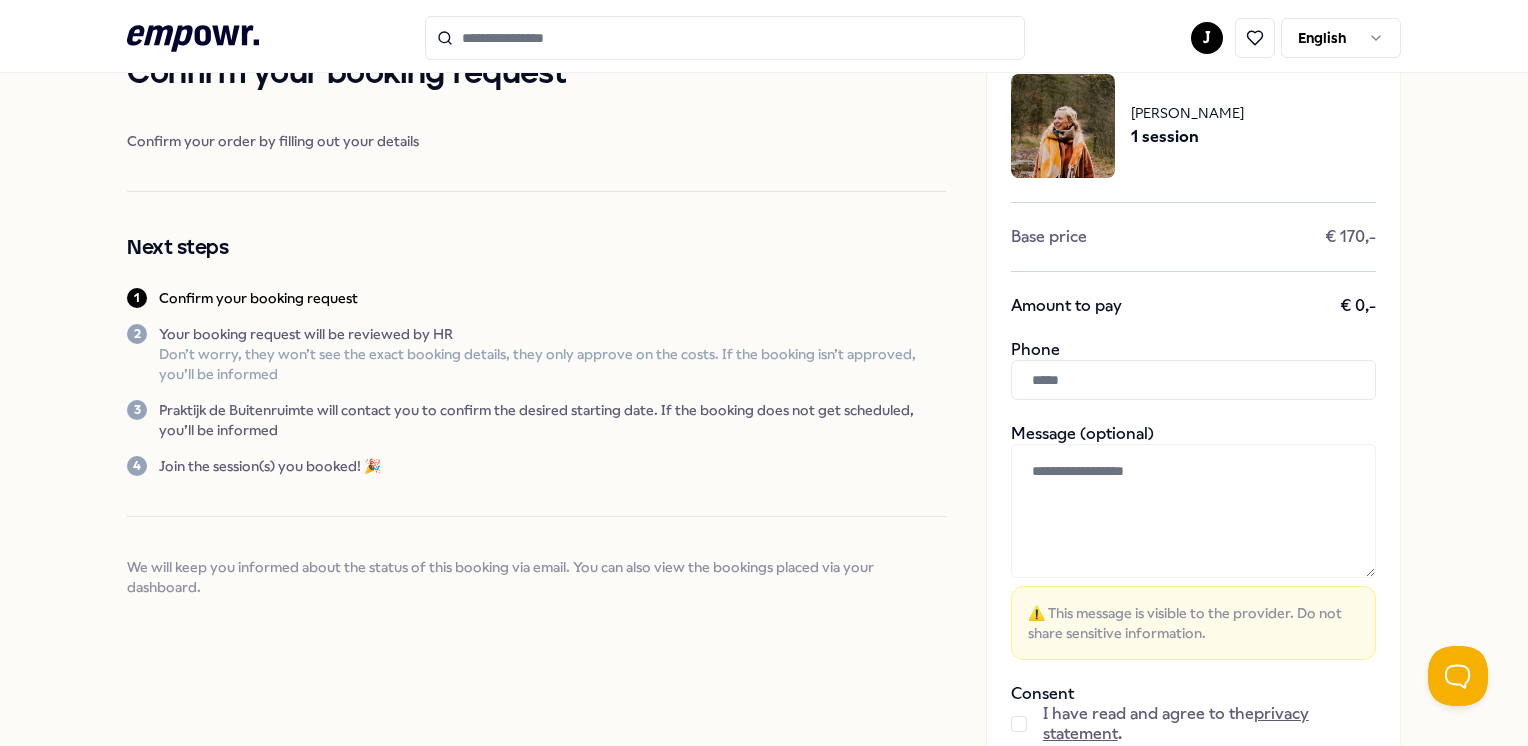 click at bounding box center (1193, 380) 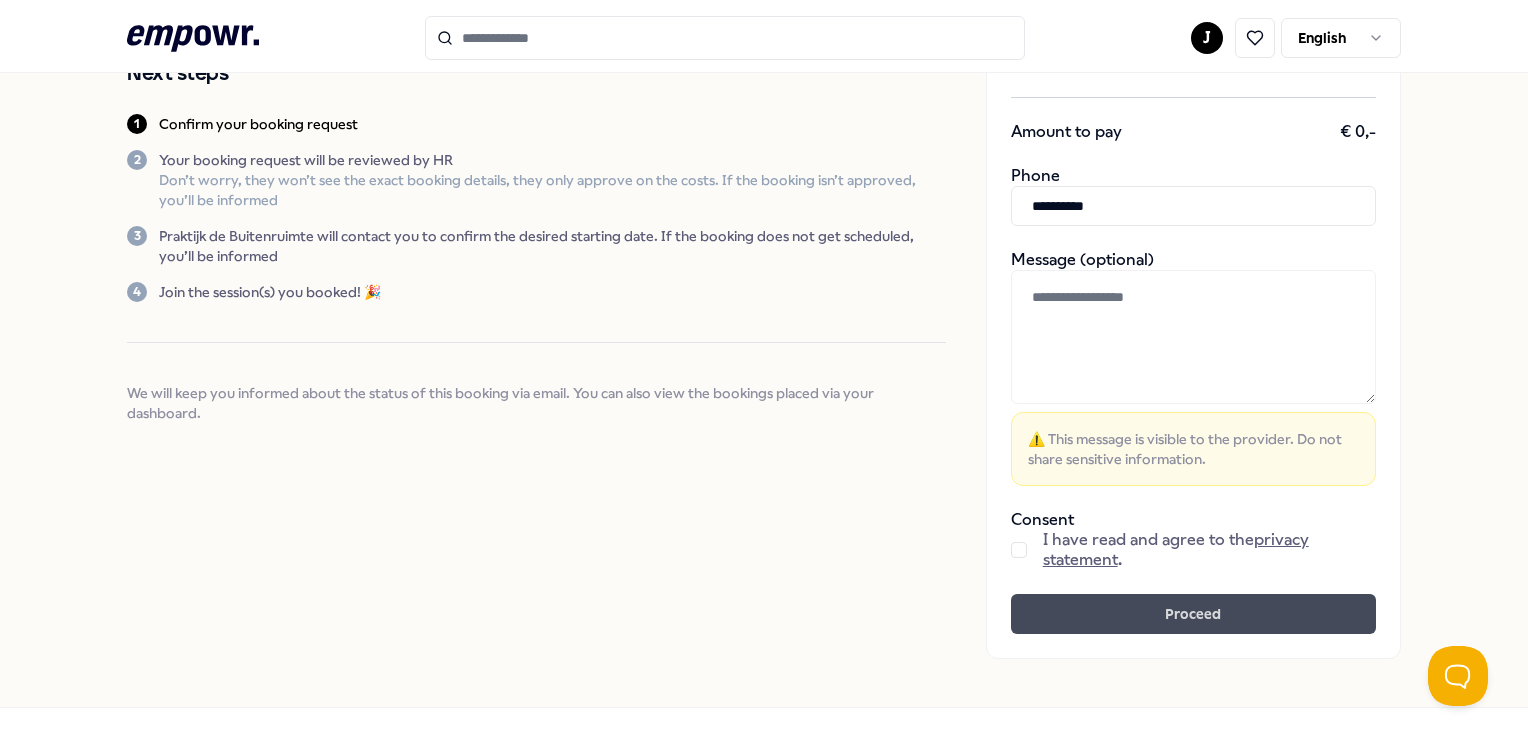 scroll, scrollTop: 304, scrollLeft: 0, axis: vertical 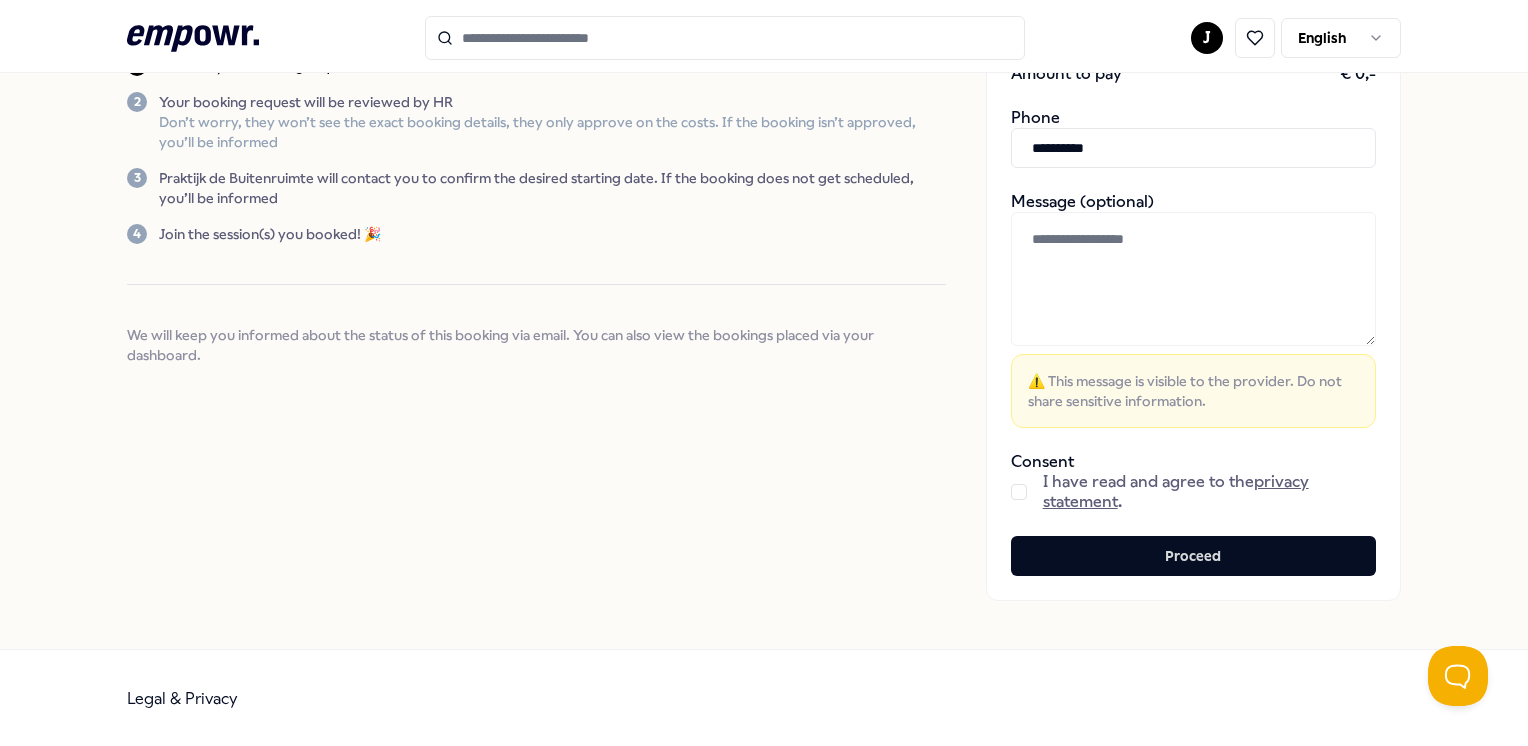 type on "**********" 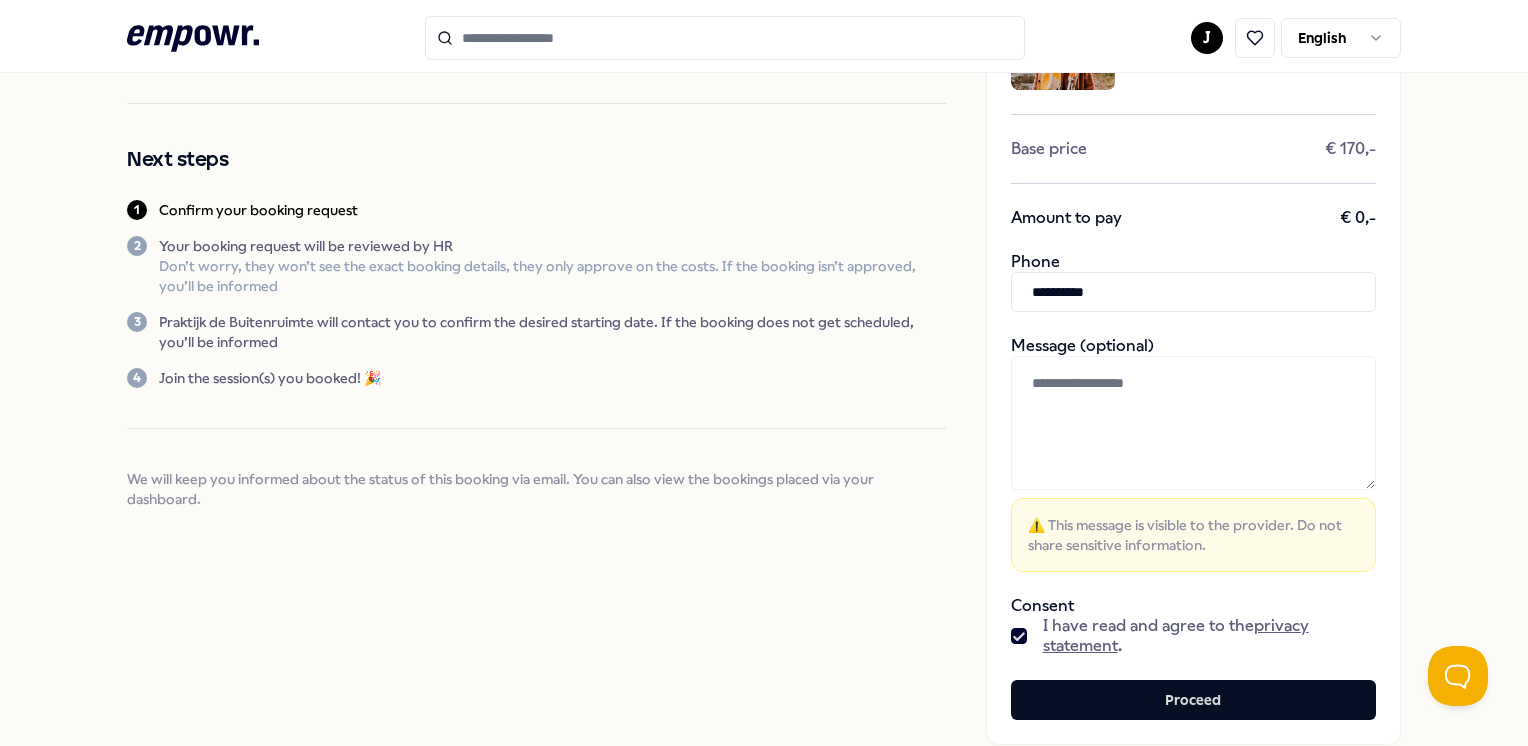 scroll, scrollTop: 304, scrollLeft: 0, axis: vertical 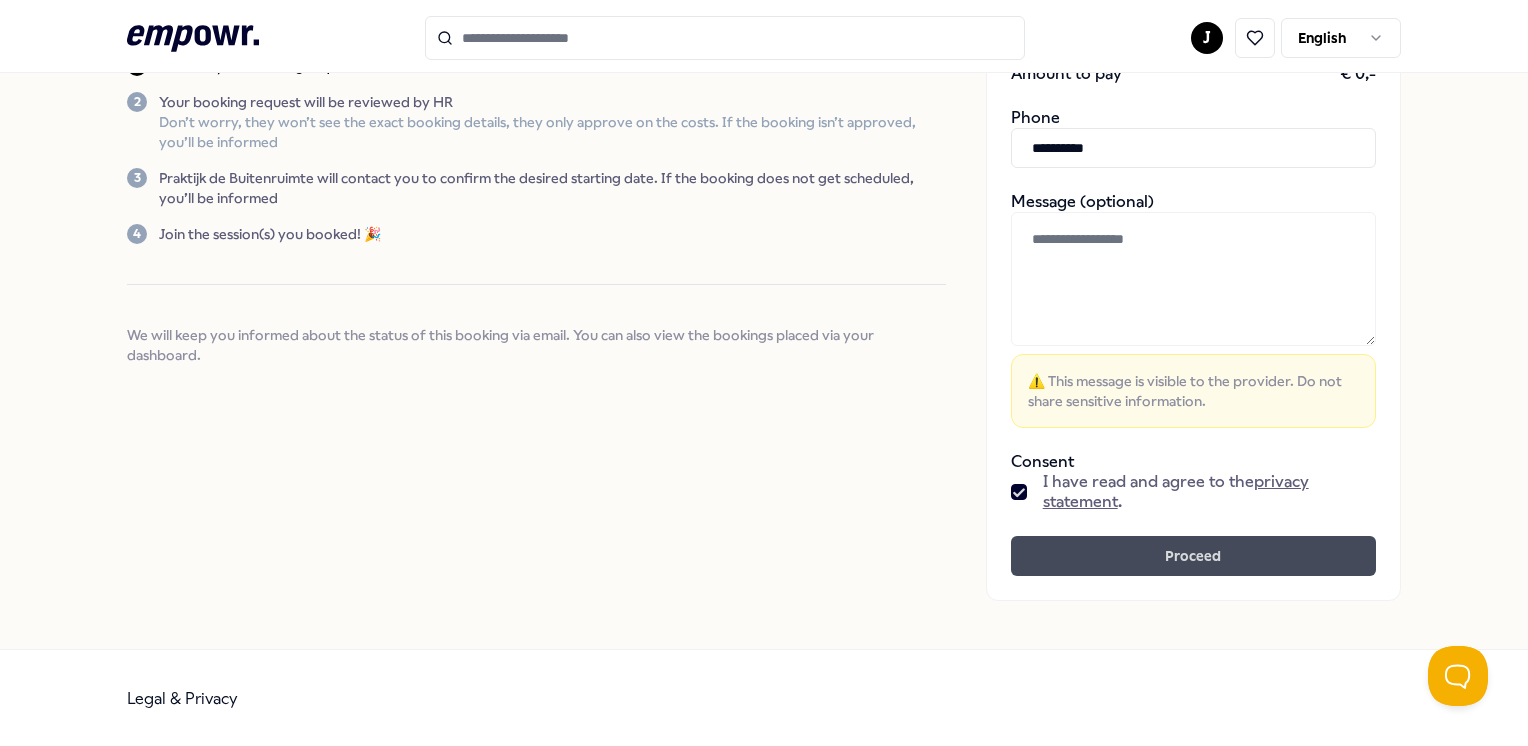 click on "Proceed" at bounding box center (1193, 556) 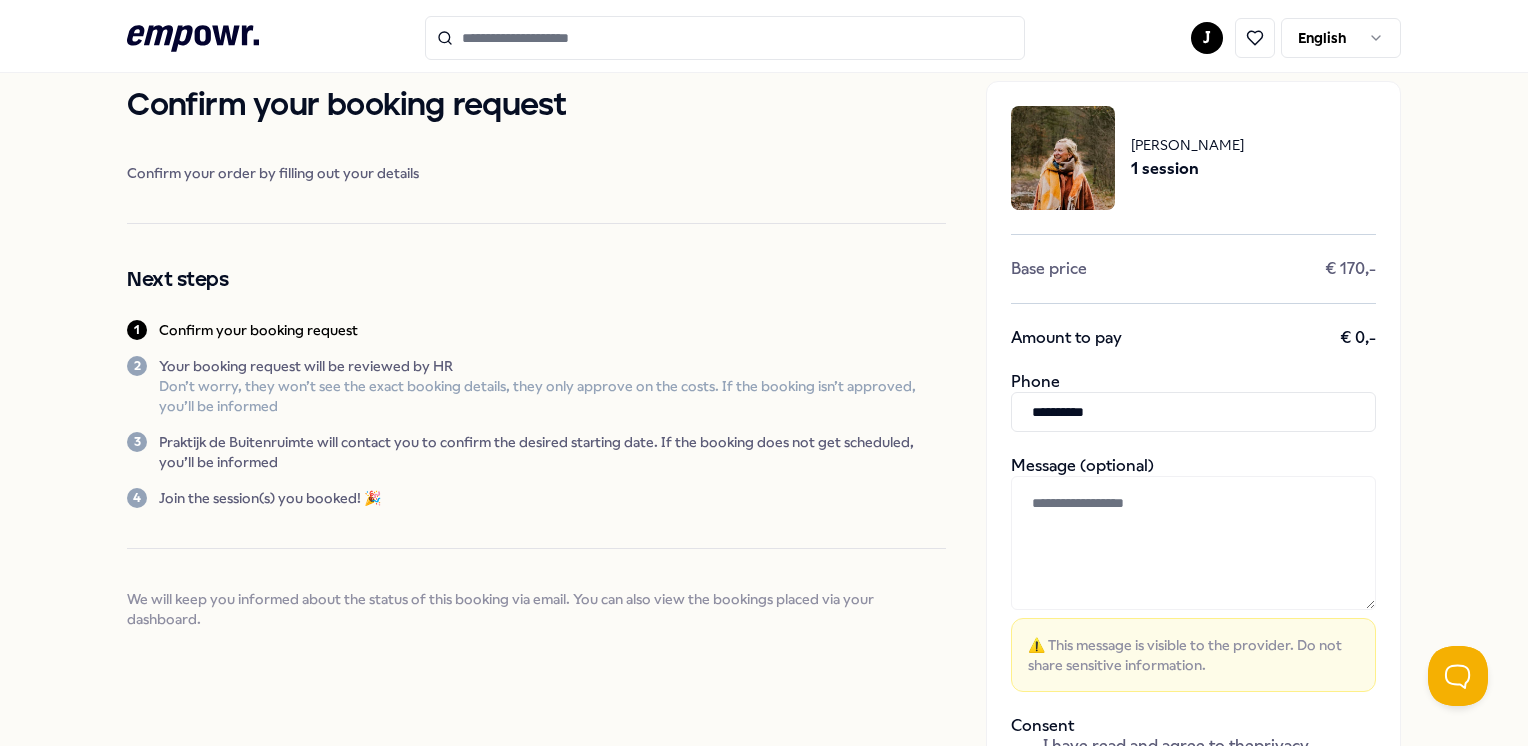 scroll, scrollTop: 4, scrollLeft: 0, axis: vertical 